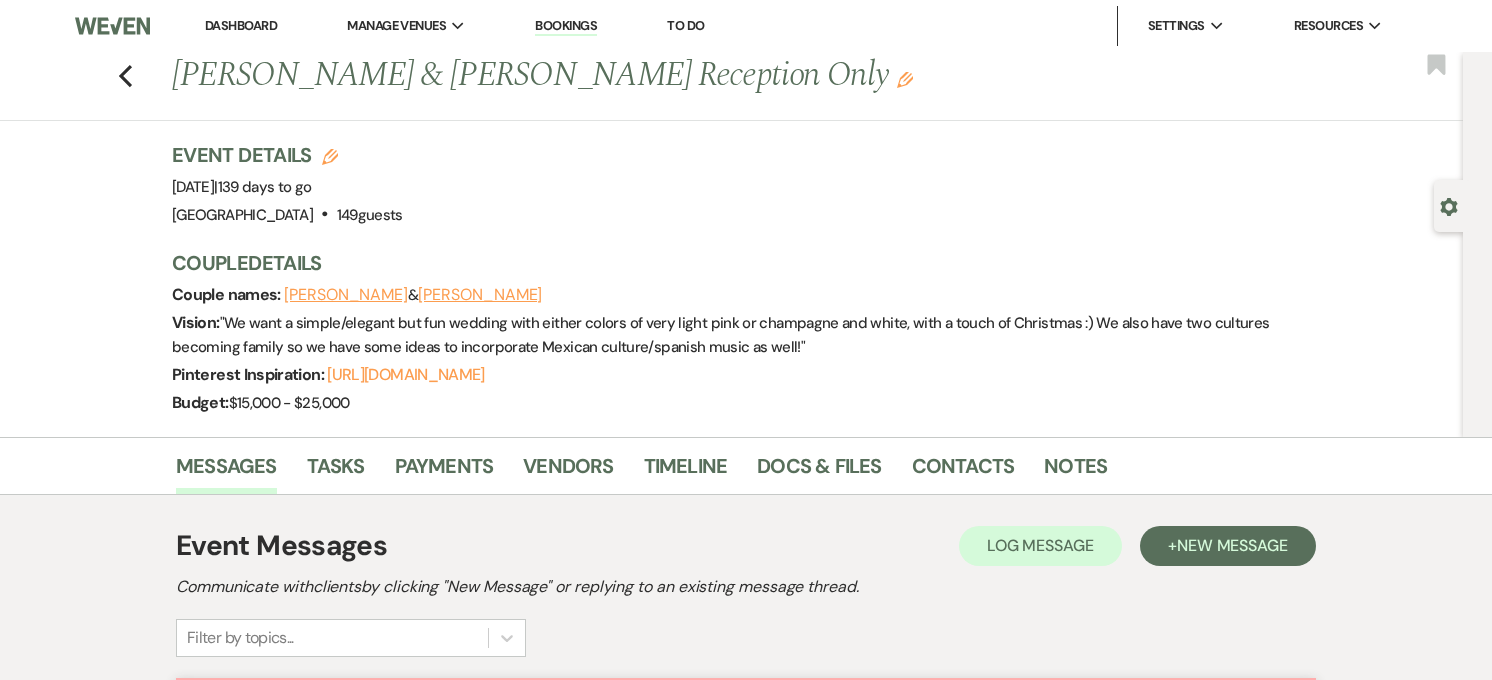 scroll, scrollTop: 923, scrollLeft: 0, axis: vertical 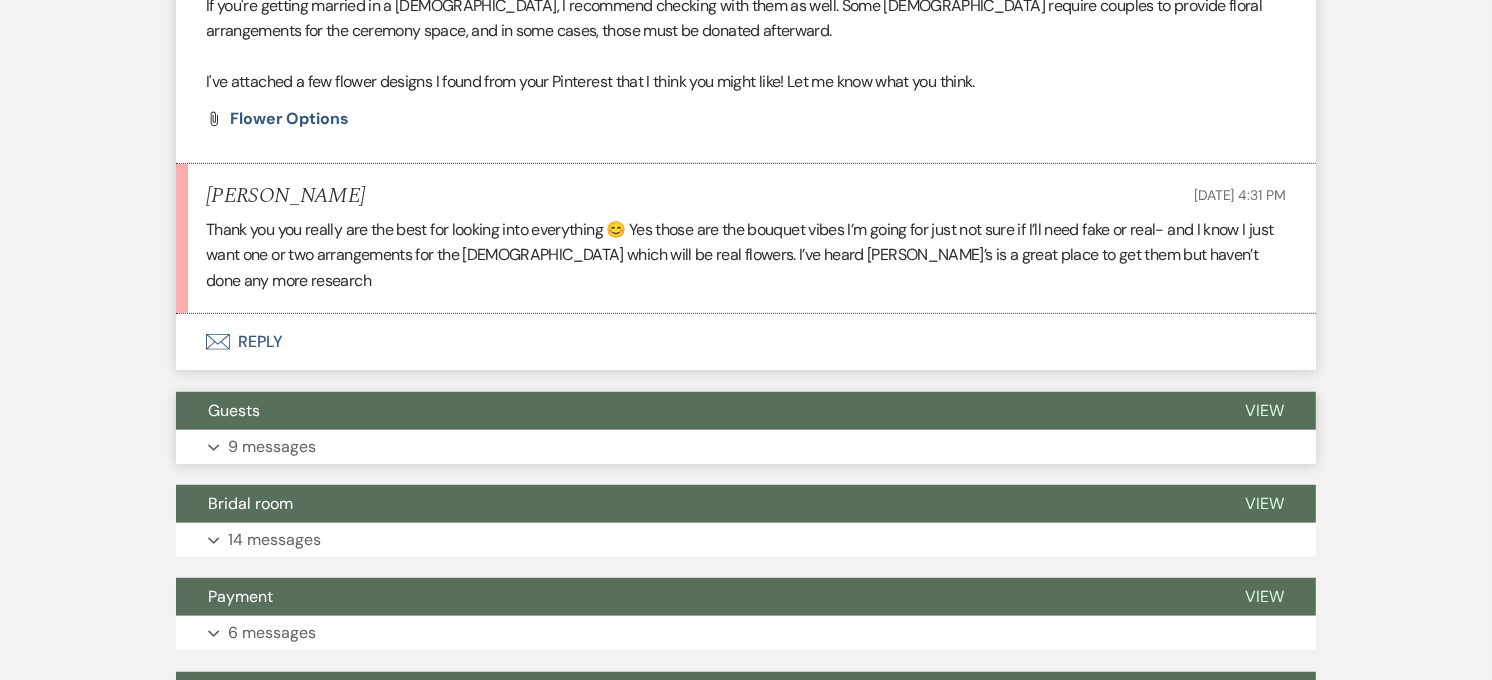 click on "Guests" at bounding box center (694, 411) 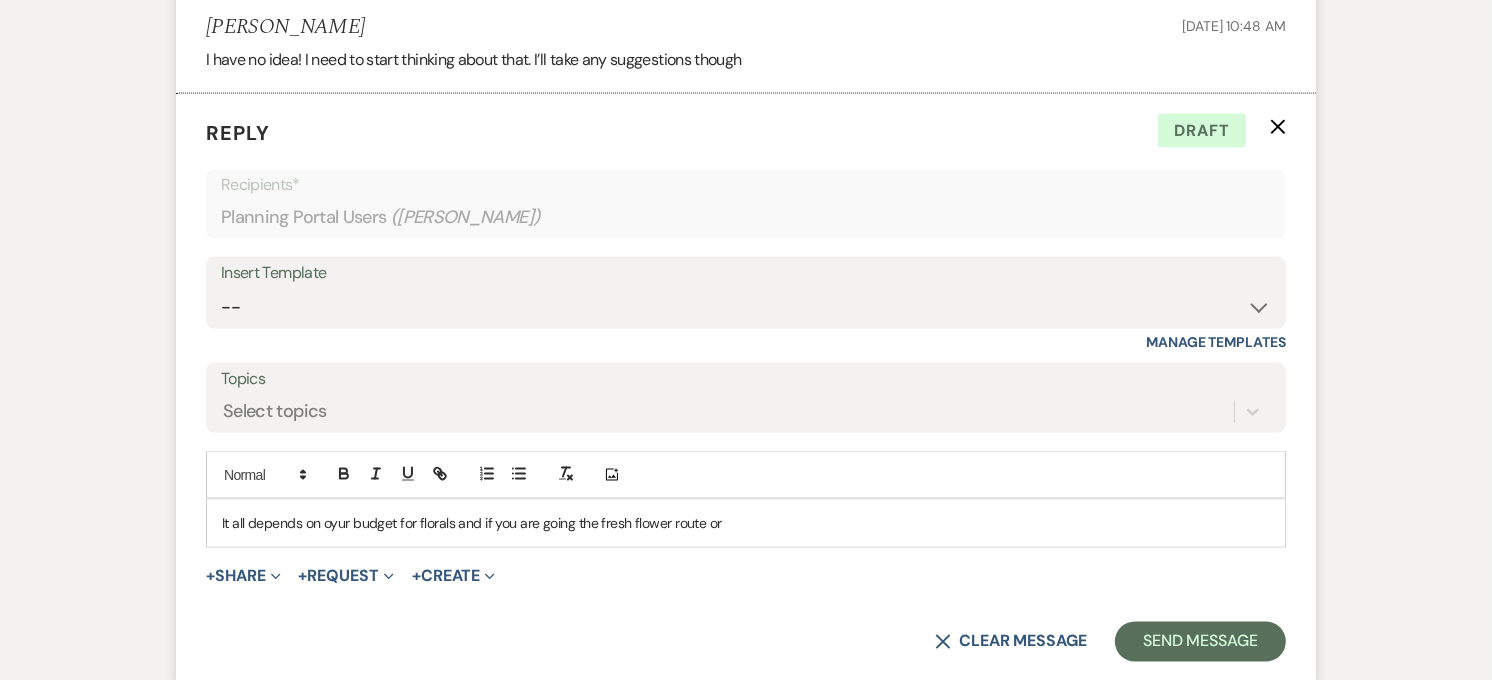 scroll, scrollTop: 2770, scrollLeft: 0, axis: vertical 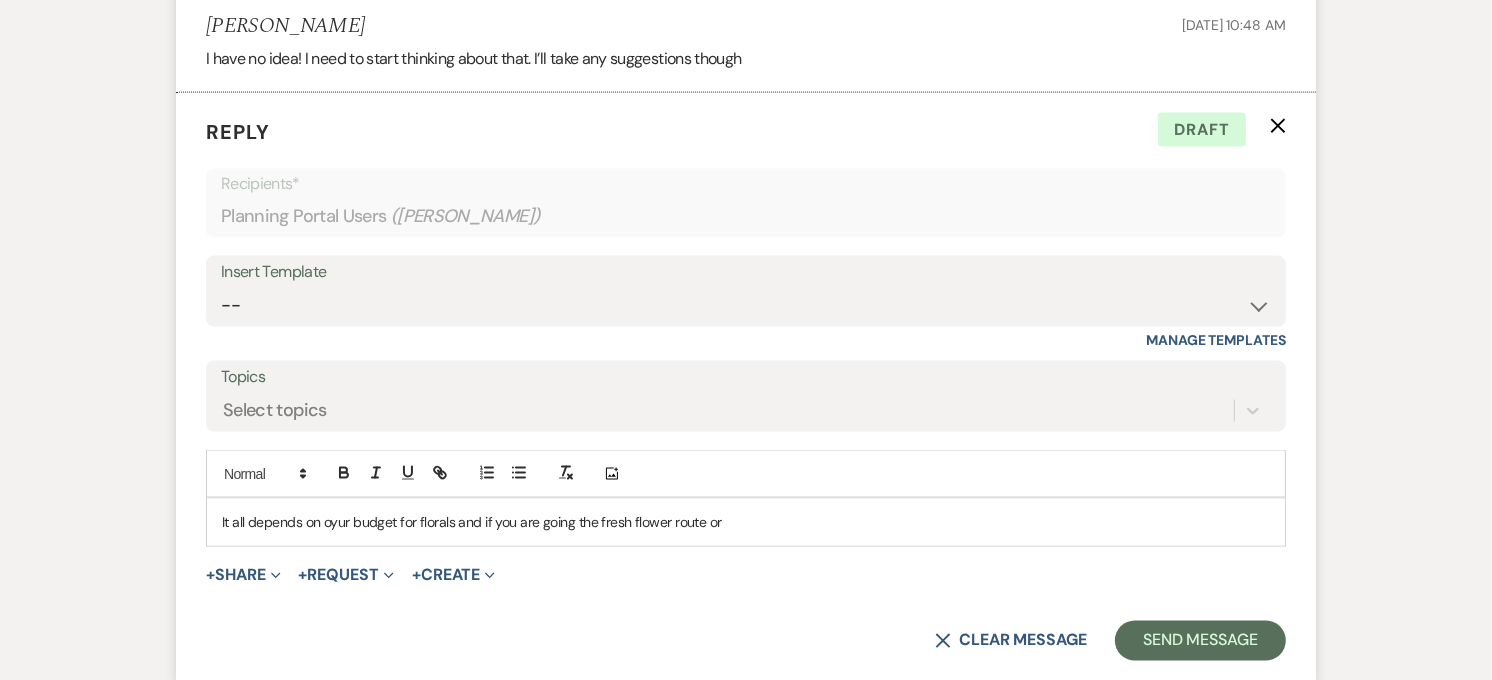 click on "Reply   X Draft Recipients* Planning Portal Users   ( [PERSON_NAME] )   Insert Template   -- Weven Planning Portal Introduction (Booked Events) Private Party Inquiry Response > 90 Private Party < 90 Contract (Pre-Booked Leads) Elopement Package iDo to Your Venue Wedding Inquiry Response 2024 Tent Contract Rehearsal Dinner 30-Day Wedding Meeting Detailed pricing request ( Pre tour) Website RSVP Tutorial Reunion Proposal Follow-Up Day of Wedding Reminder Pinterest Link Elopement Pkg > 60 Days Micro Wedding Wedding Payment Reminder Private Party Payment reminder Self Vendor Followup Booking Vendors  Tour Follow Up SM Photography Contract A&B Video contract Floral Questionnaire Final Meeting 2 Week Booking Followup Thank you for touring [DATE] Minium Venue pricing Getting started Coordinator Introduction - Haileigh Event Coordinator Introduction- [PERSON_NAME] - Intro Cake - Intro Events Intro - Haileigh Wedding Inquiry 2025 Honeymoon Suite Reminders Invoice payment 2025/2026 availabilities  Decor Package Topics" at bounding box center [746, 389] 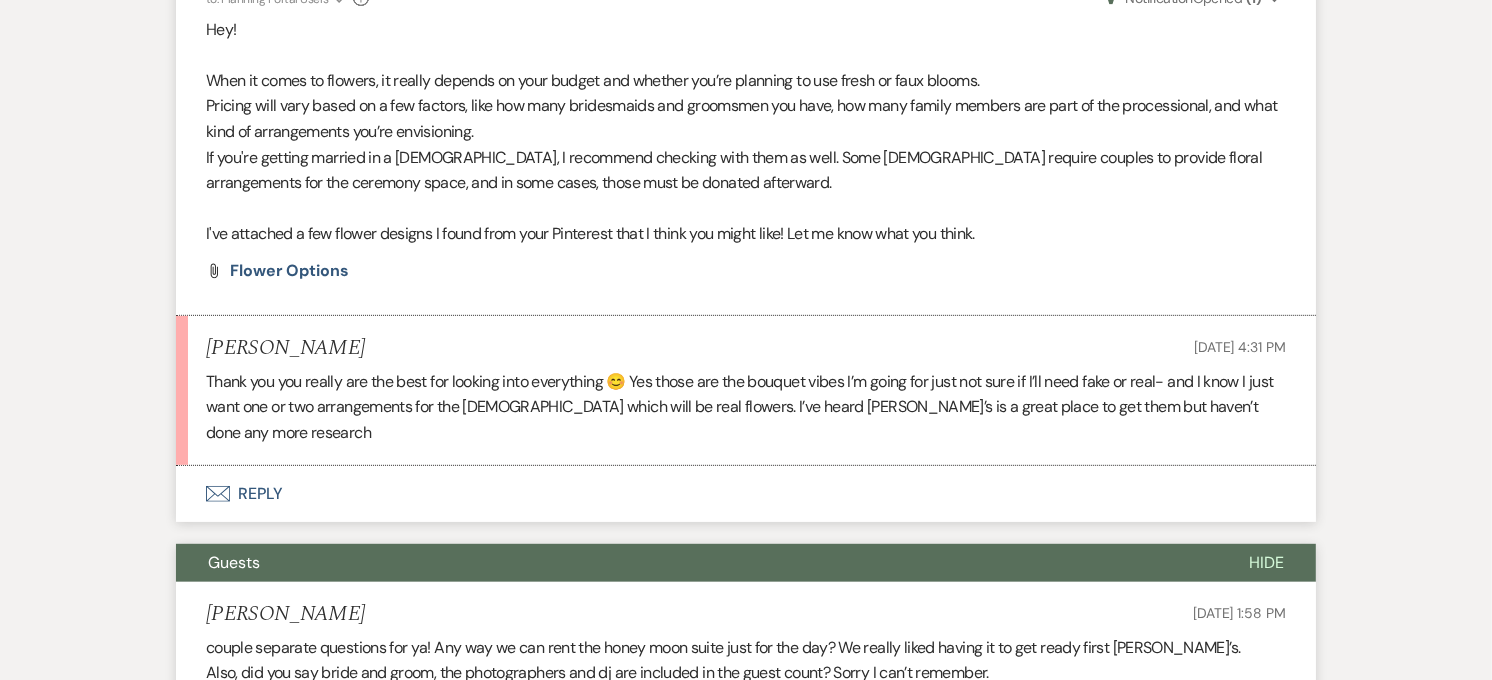 scroll, scrollTop: 881, scrollLeft: 0, axis: vertical 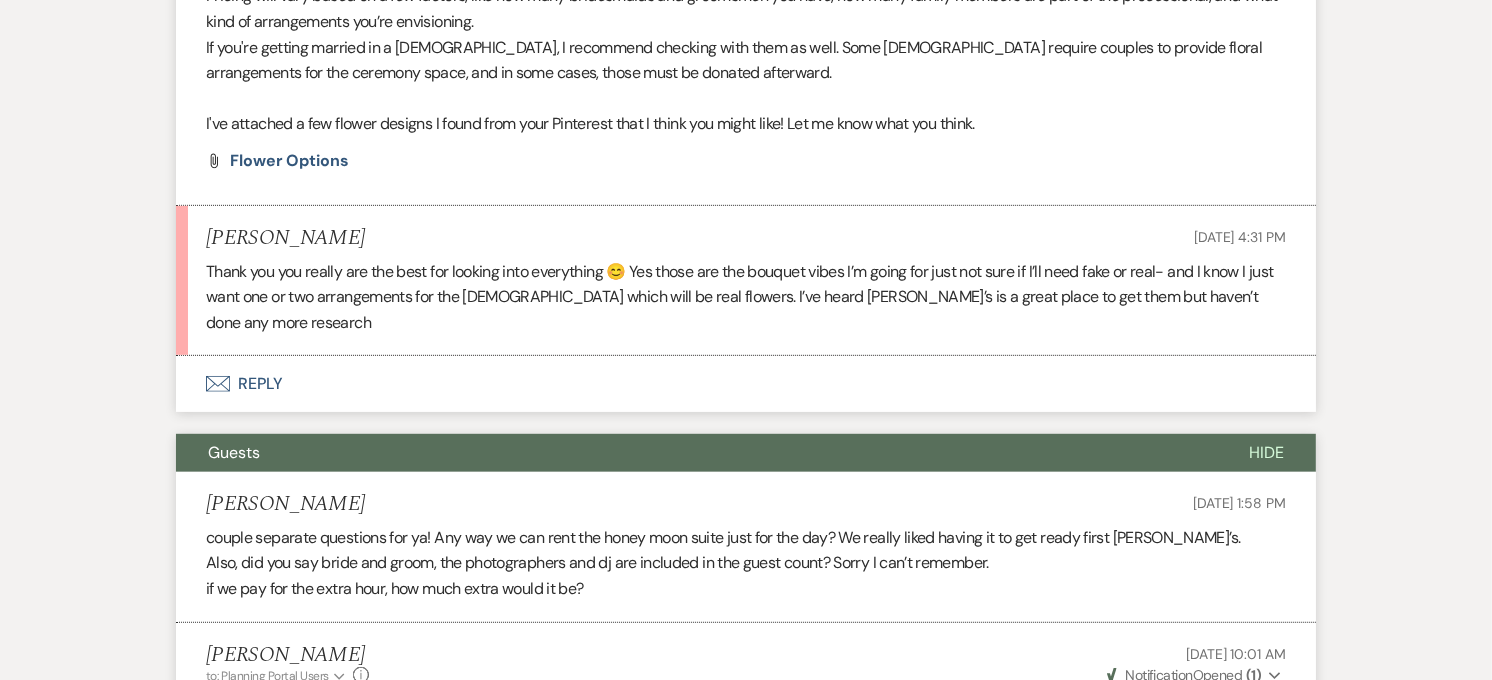 click on "Envelope Reply" at bounding box center [746, 384] 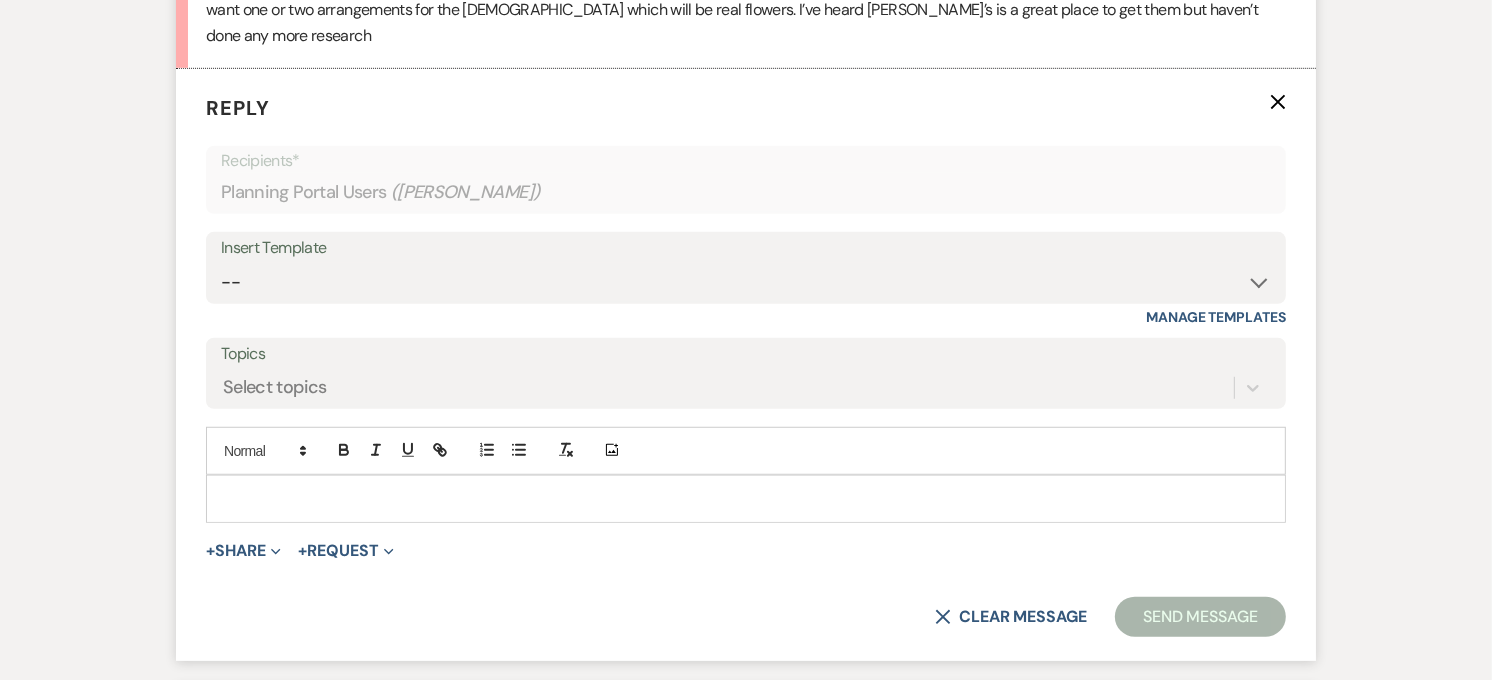 scroll, scrollTop: 1057, scrollLeft: 0, axis: vertical 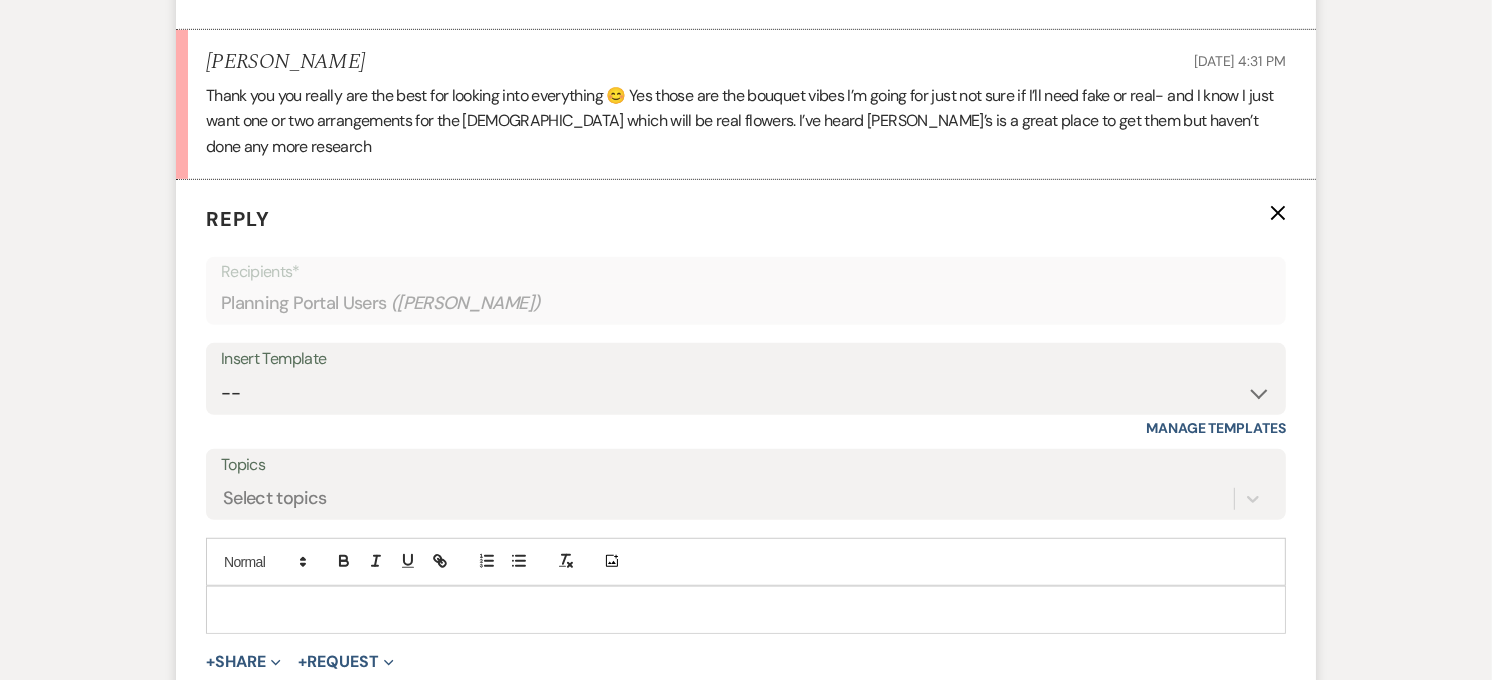 click at bounding box center [746, 610] 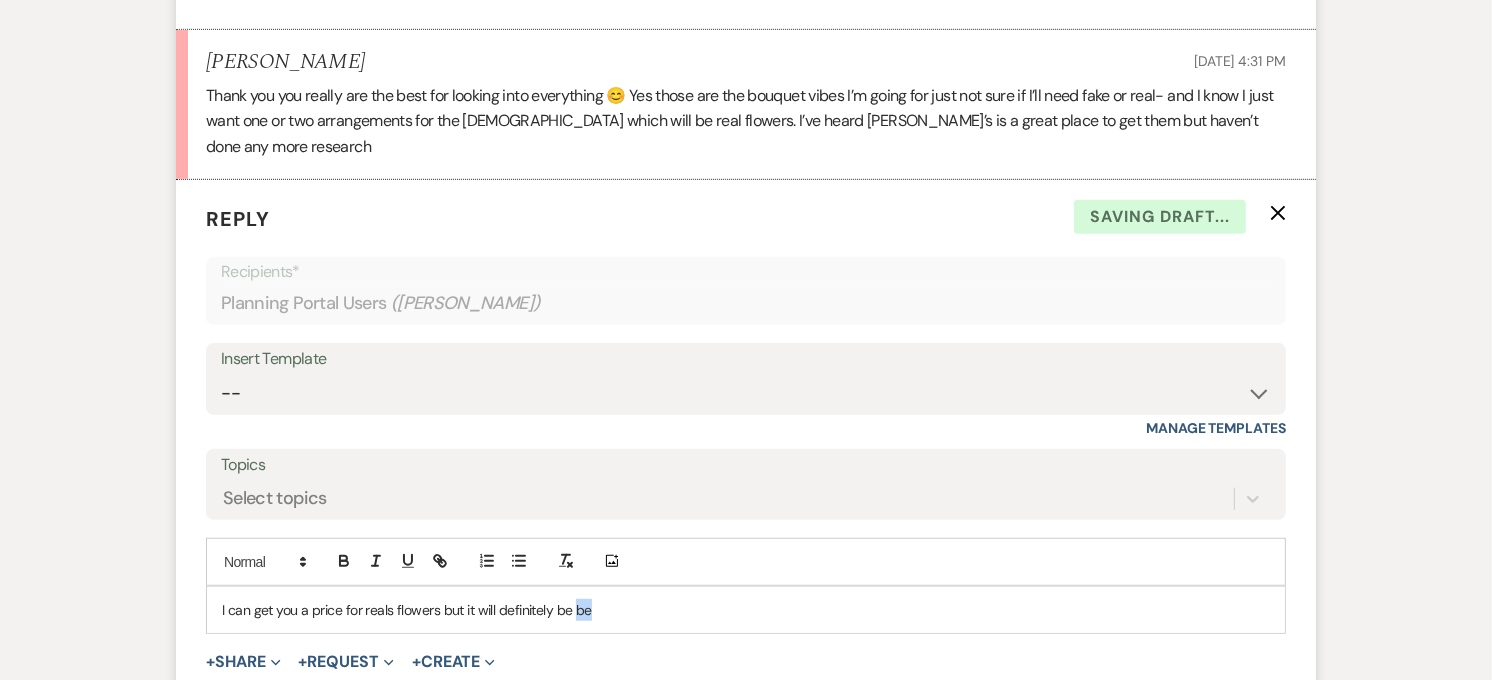 drag, startPoint x: 588, startPoint y: 592, endPoint x: 576, endPoint y: 591, distance: 12.0415945 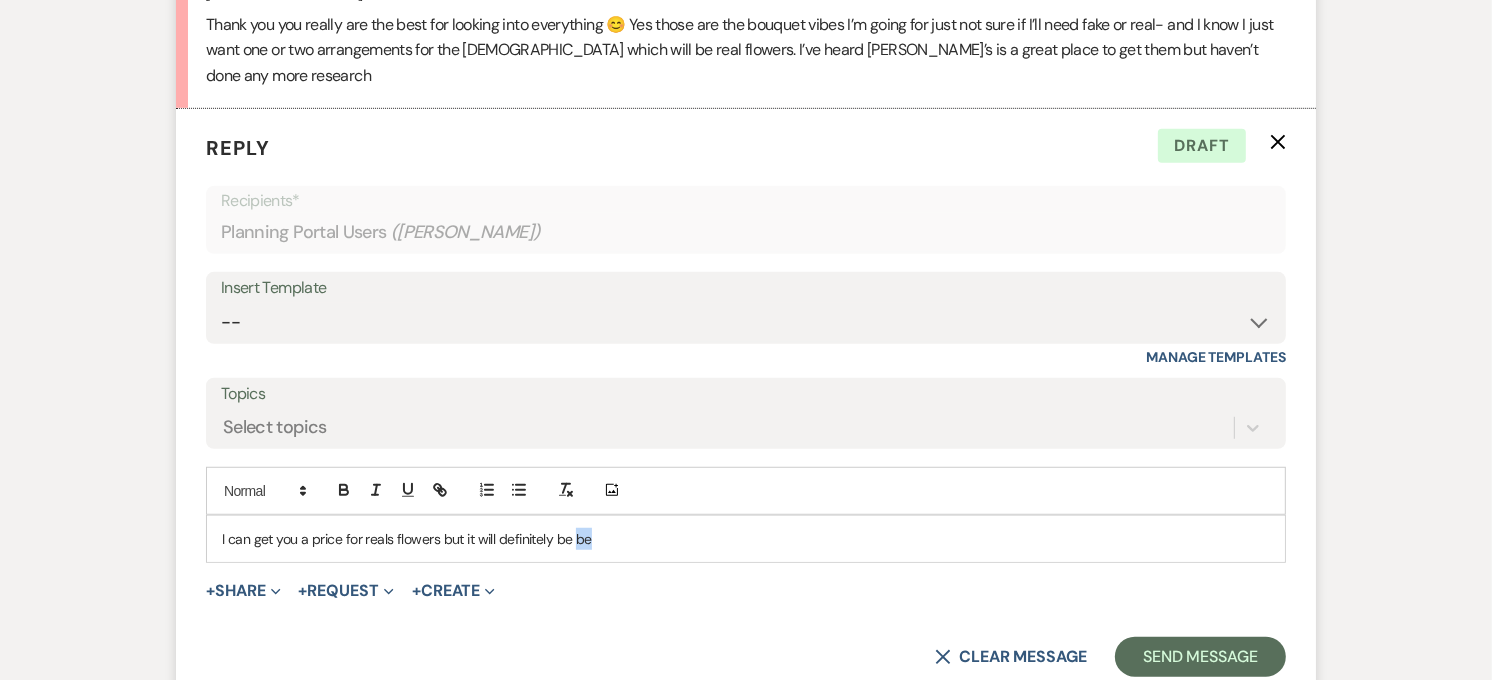 scroll, scrollTop: 1168, scrollLeft: 0, axis: vertical 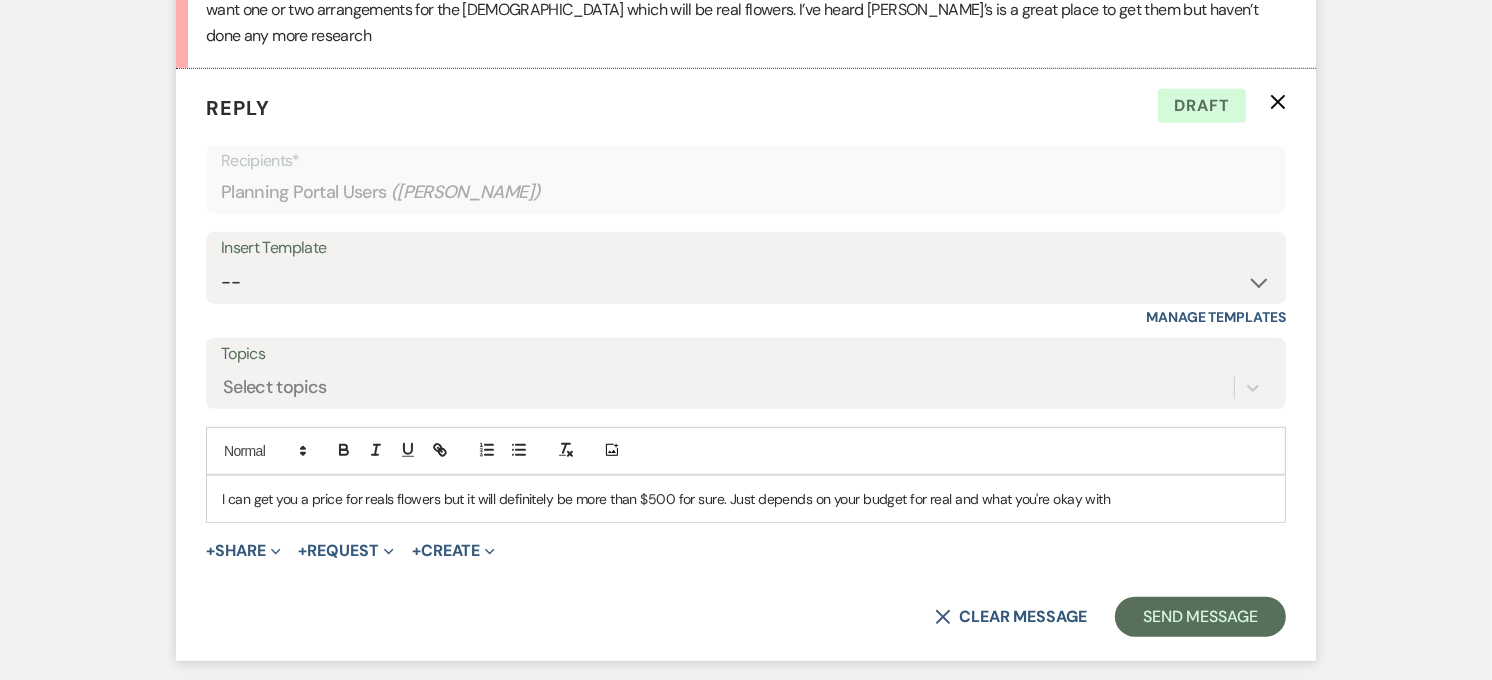 click on "I can get you a price for reals flowers but it will definitely be more than $500 for sure. Just depends on your budget for real and what you're okay with" at bounding box center [746, 499] 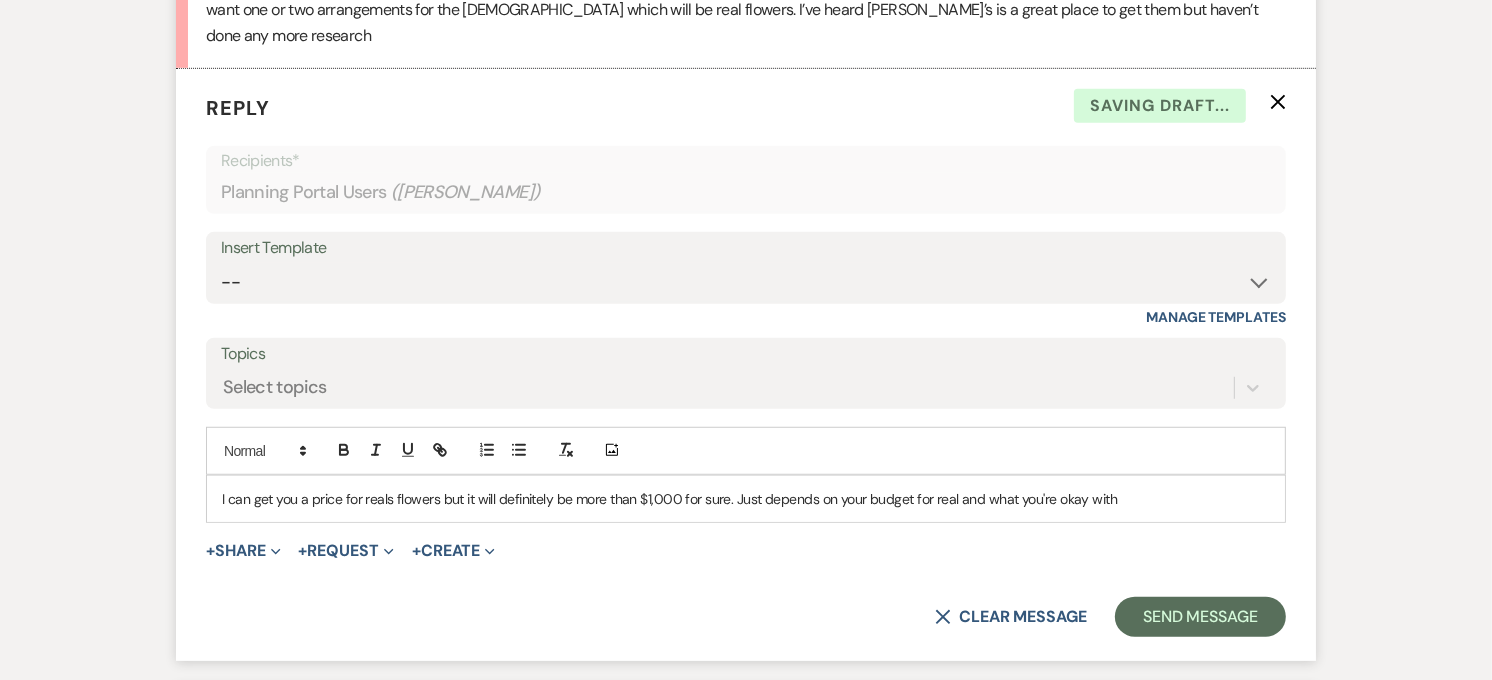 click on "I can get you a price for reals flowers but it will definitely be more than $1,000 for sure. Just depends on your budget for real and what you're okay with" at bounding box center [746, 499] 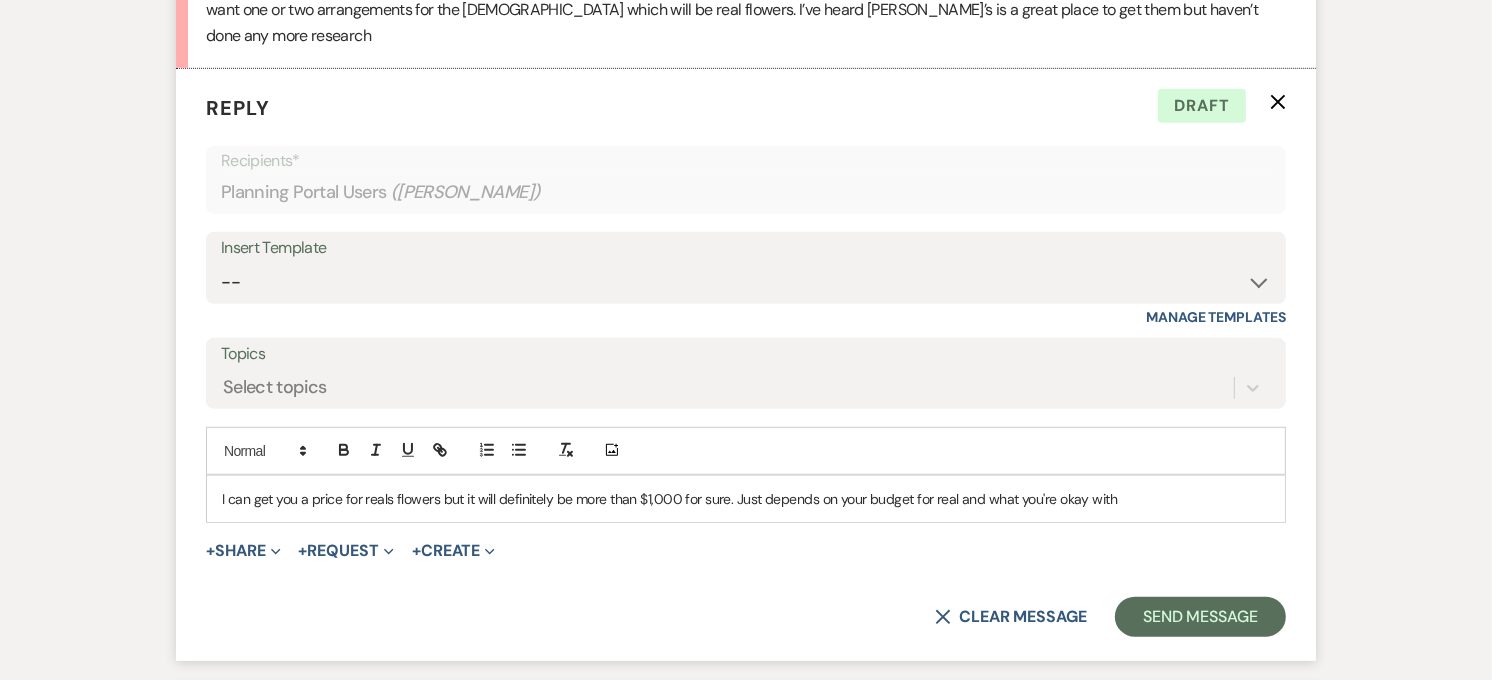 drag, startPoint x: 1135, startPoint y: 474, endPoint x: 1003, endPoint y: 482, distance: 132.2422 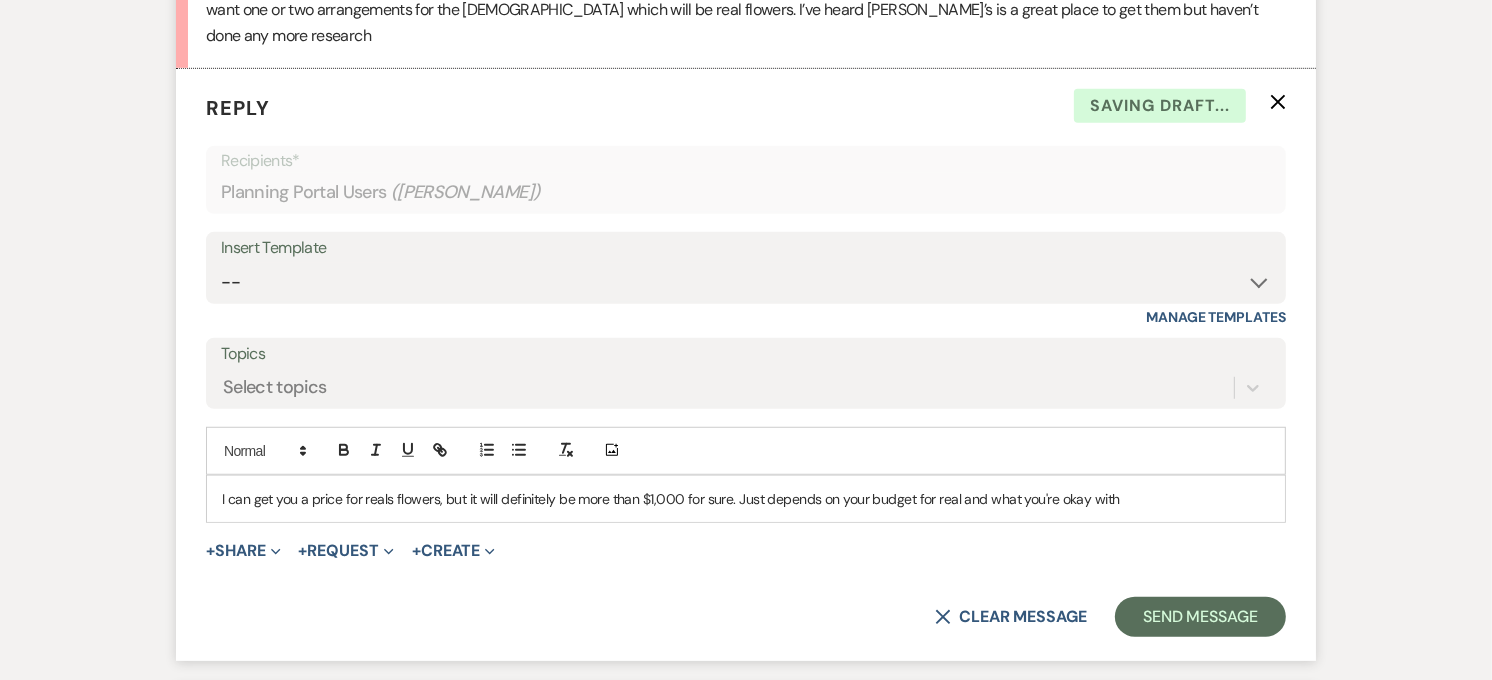 click on "I can get you a price for reals flowers, but it will definitely be more than $1,000 for sure. Just depends on your budget for real and what you're okay with" at bounding box center (746, 499) 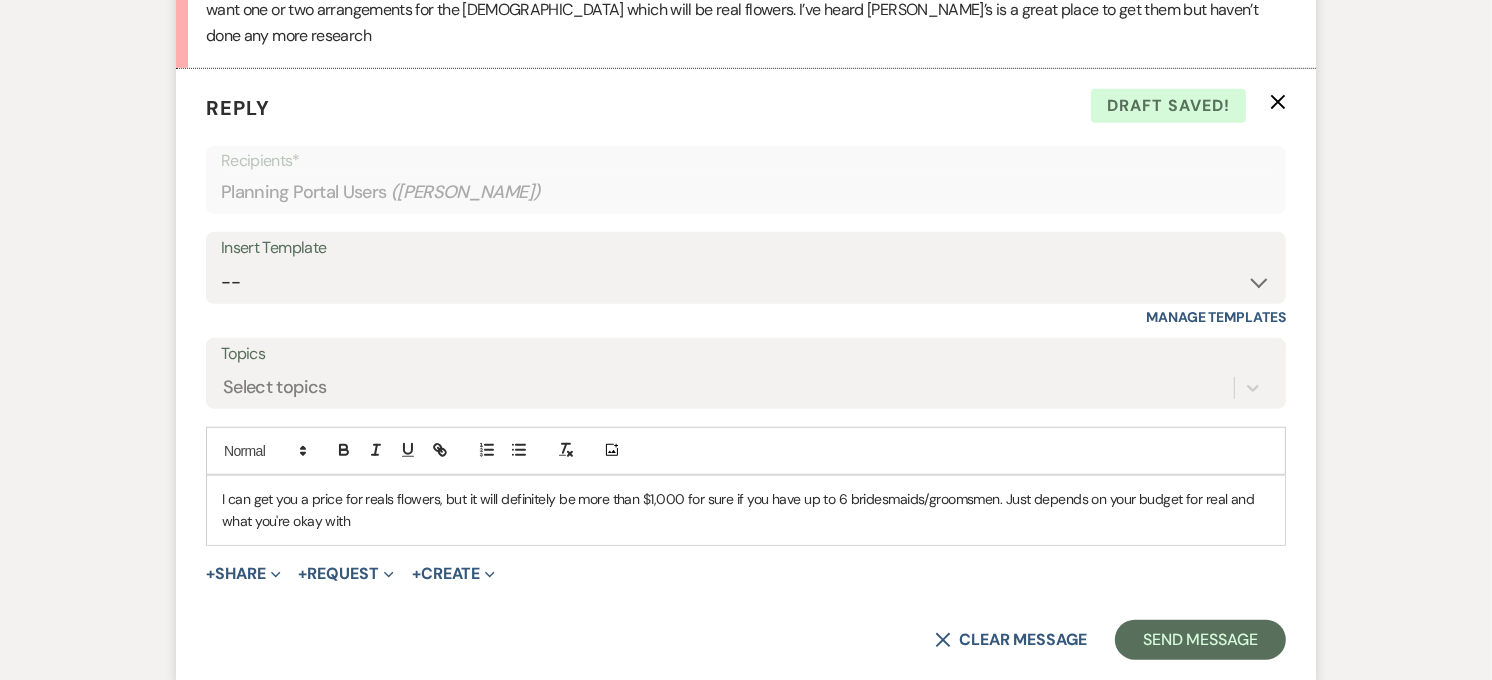 drag, startPoint x: 1175, startPoint y: 502, endPoint x: 1177, endPoint y: 480, distance: 22.090721 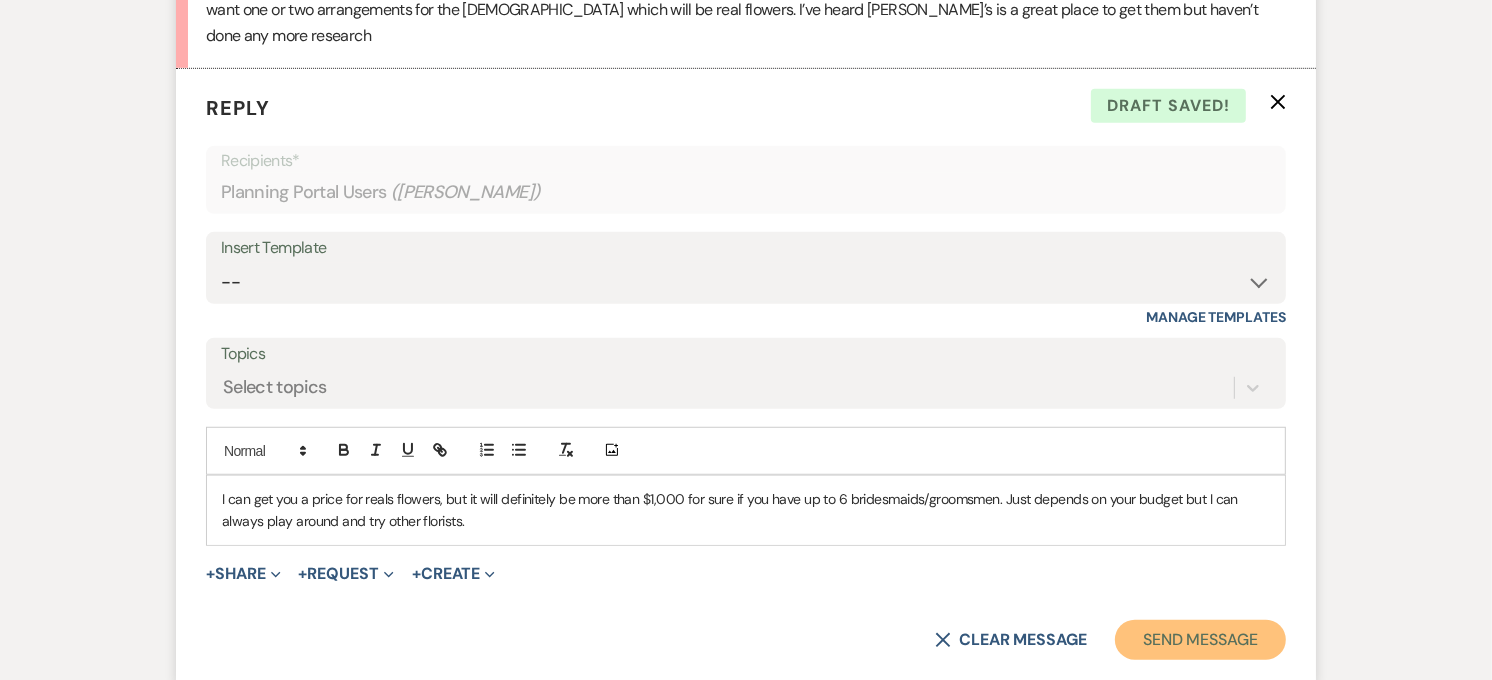 click on "Send Message" at bounding box center [1200, 640] 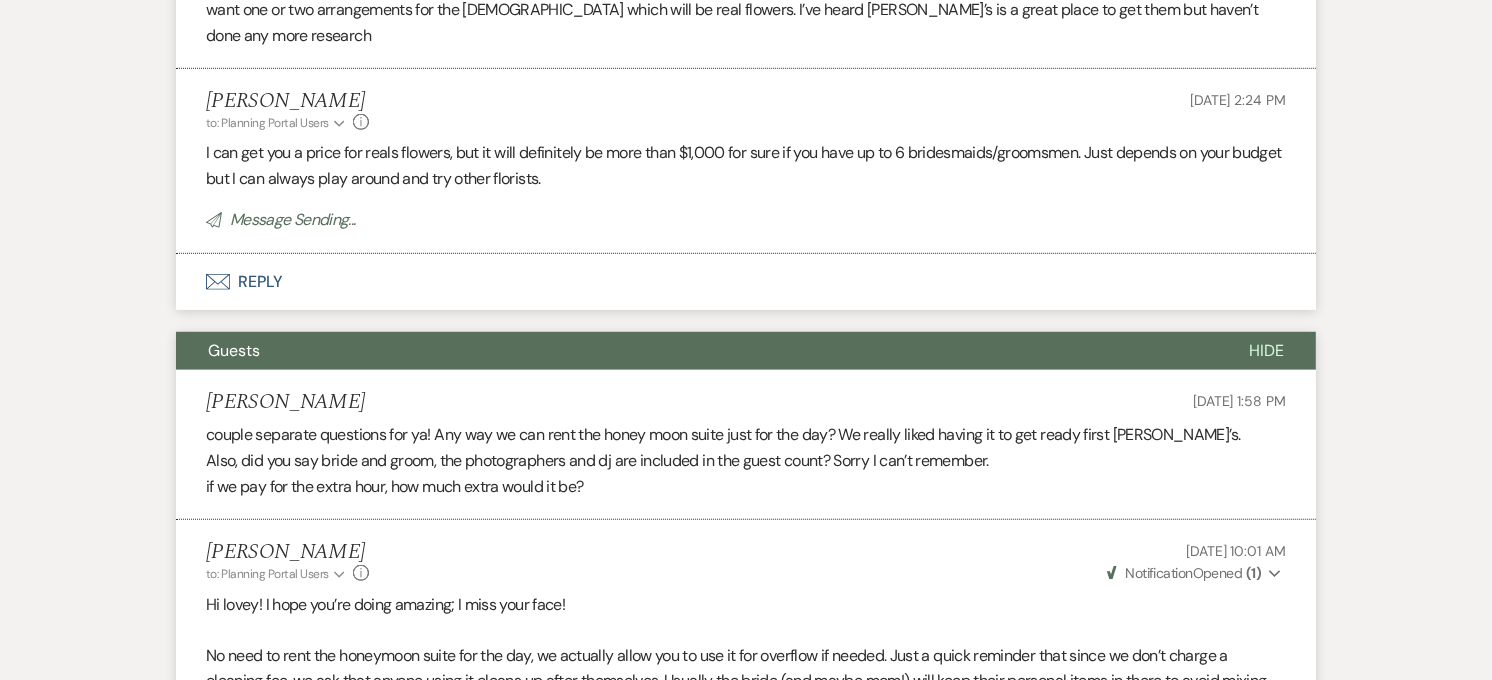 scroll, scrollTop: 0, scrollLeft: 0, axis: both 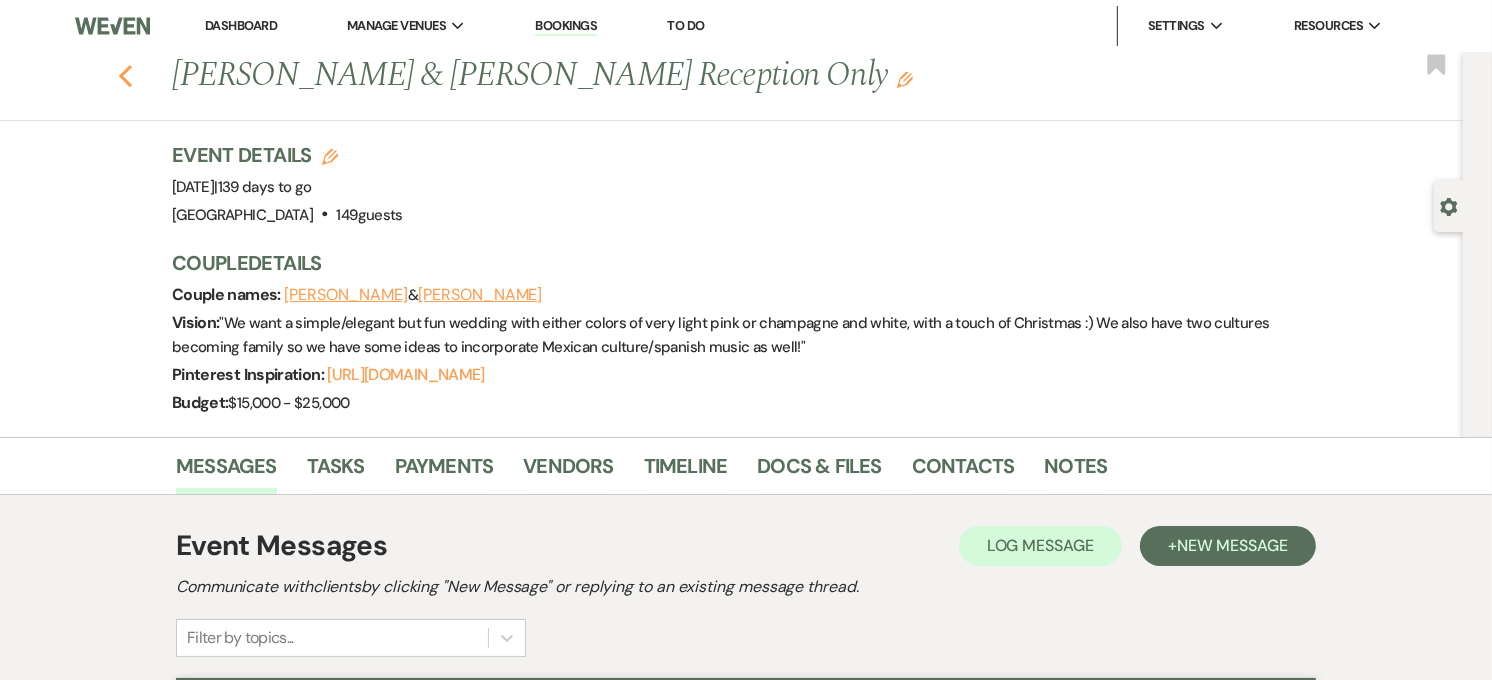 click 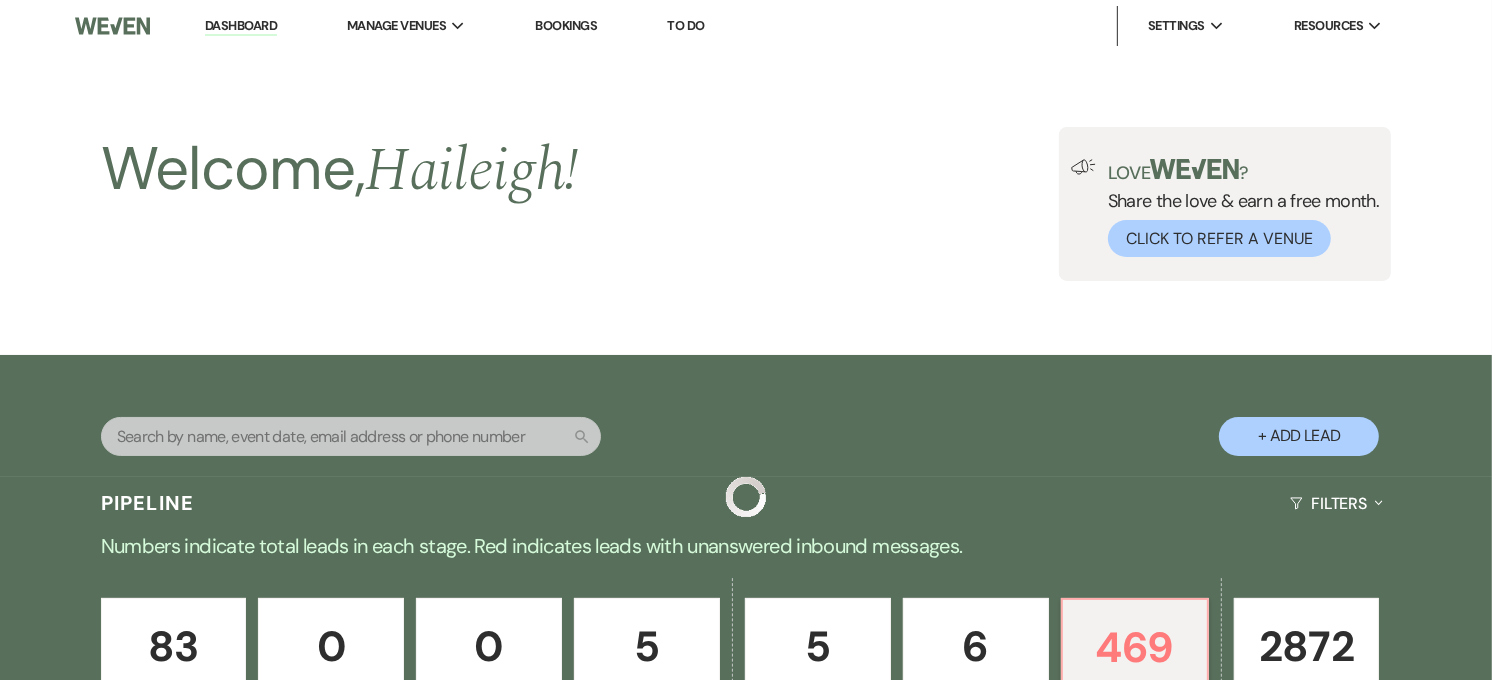 scroll, scrollTop: 812, scrollLeft: 0, axis: vertical 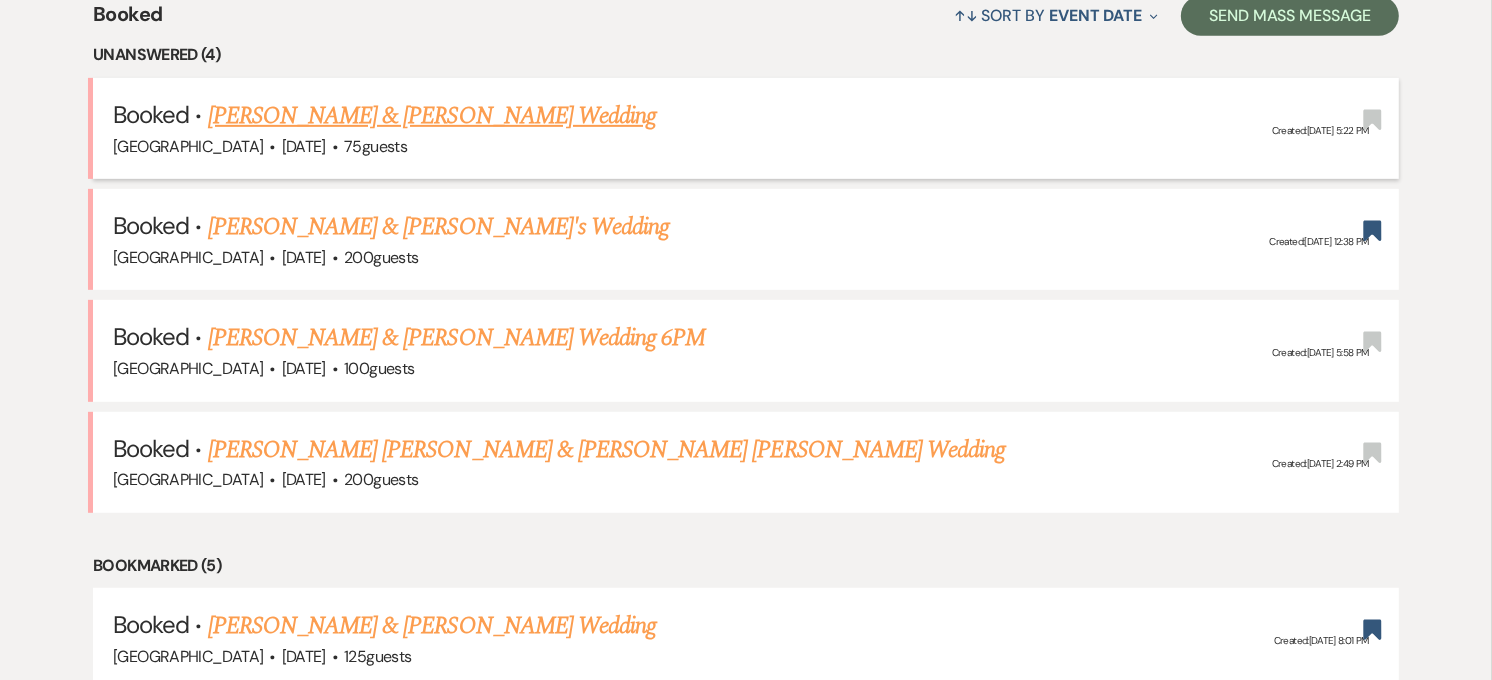 click on "[PERSON_NAME] & [PERSON_NAME] Wedding" at bounding box center (432, 116) 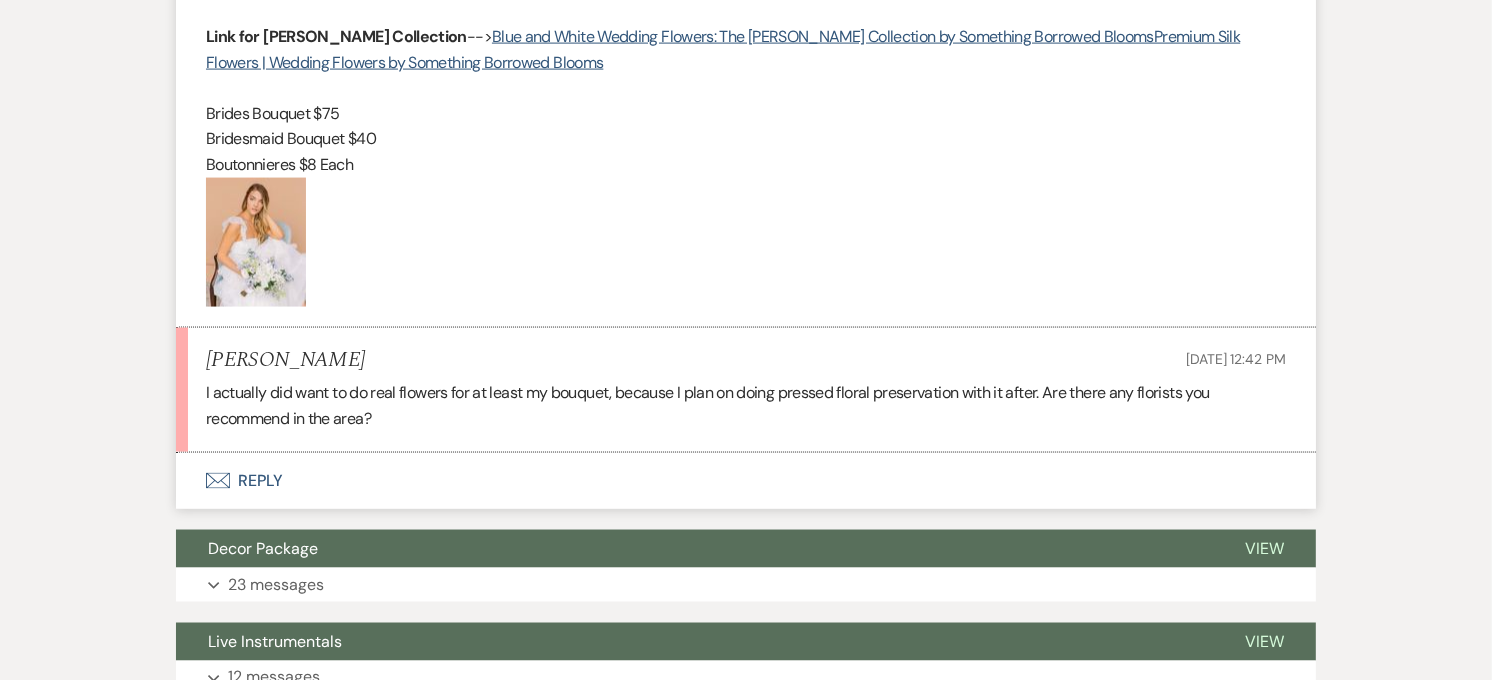 scroll, scrollTop: 2592, scrollLeft: 0, axis: vertical 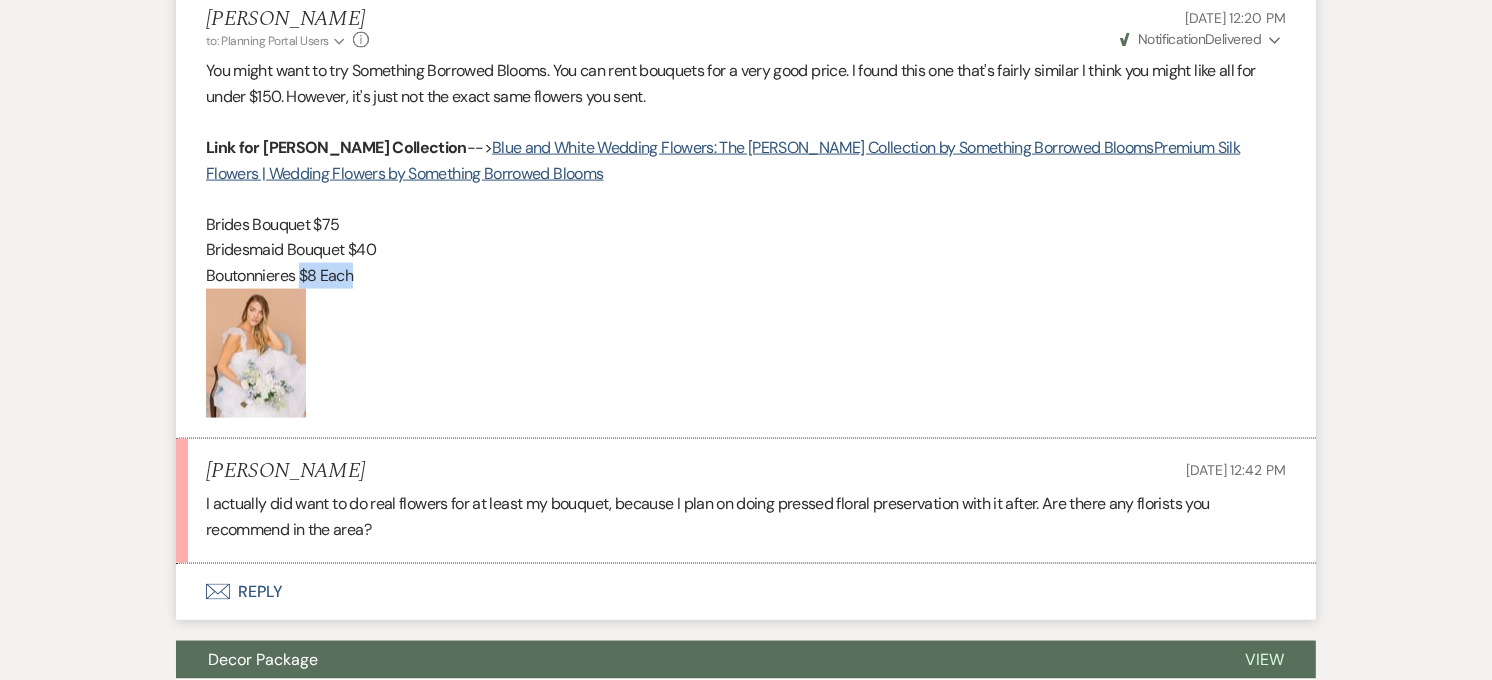 drag, startPoint x: 355, startPoint y: 277, endPoint x: 300, endPoint y: 275, distance: 55.03635 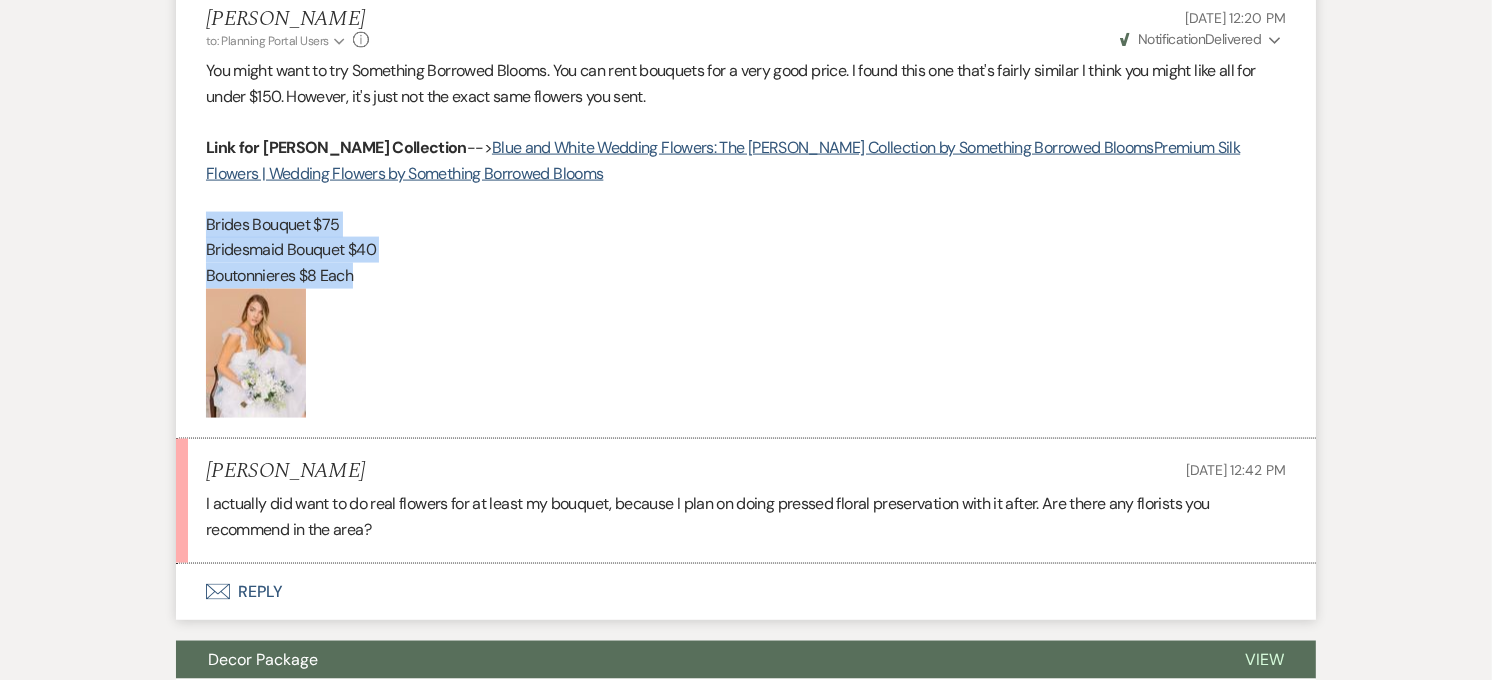 drag, startPoint x: 360, startPoint y: 280, endPoint x: 173, endPoint y: 225, distance: 194.9205 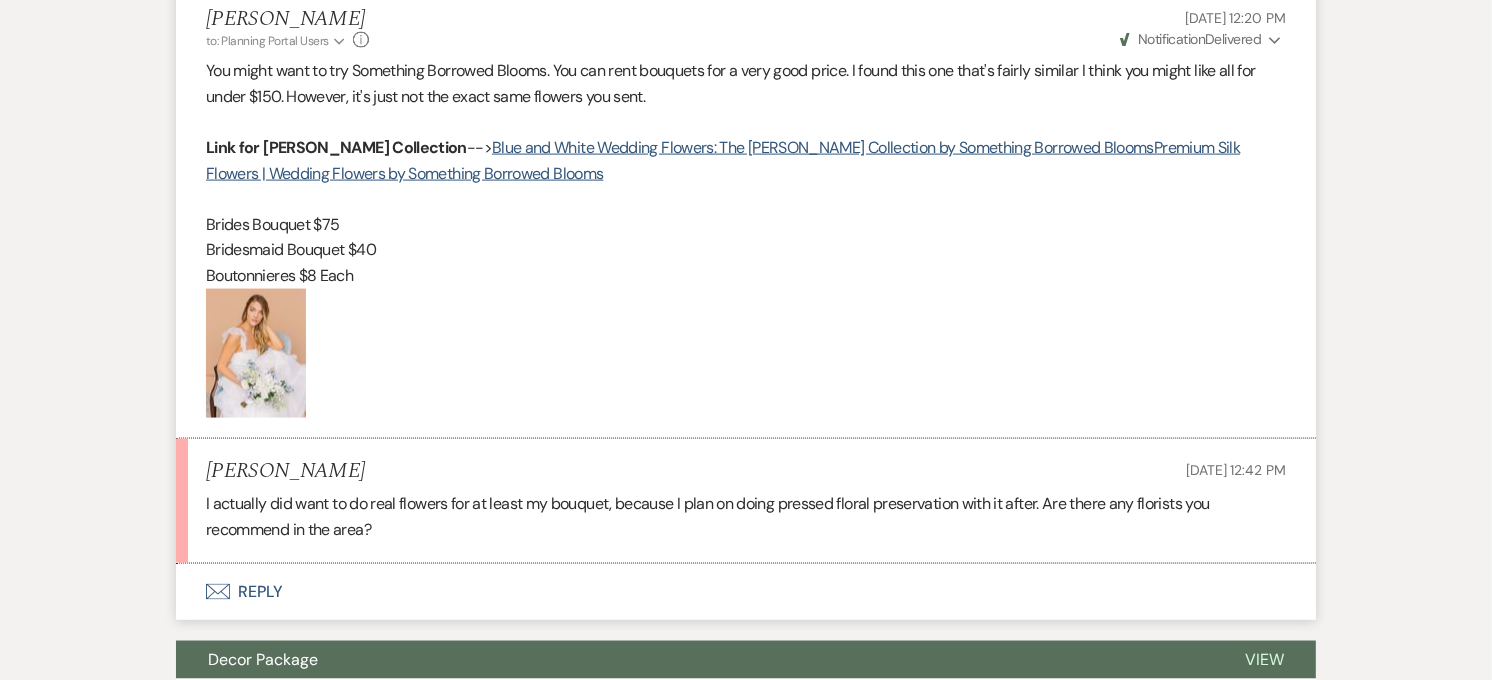 click on "Envelope Reply" at bounding box center [746, 592] 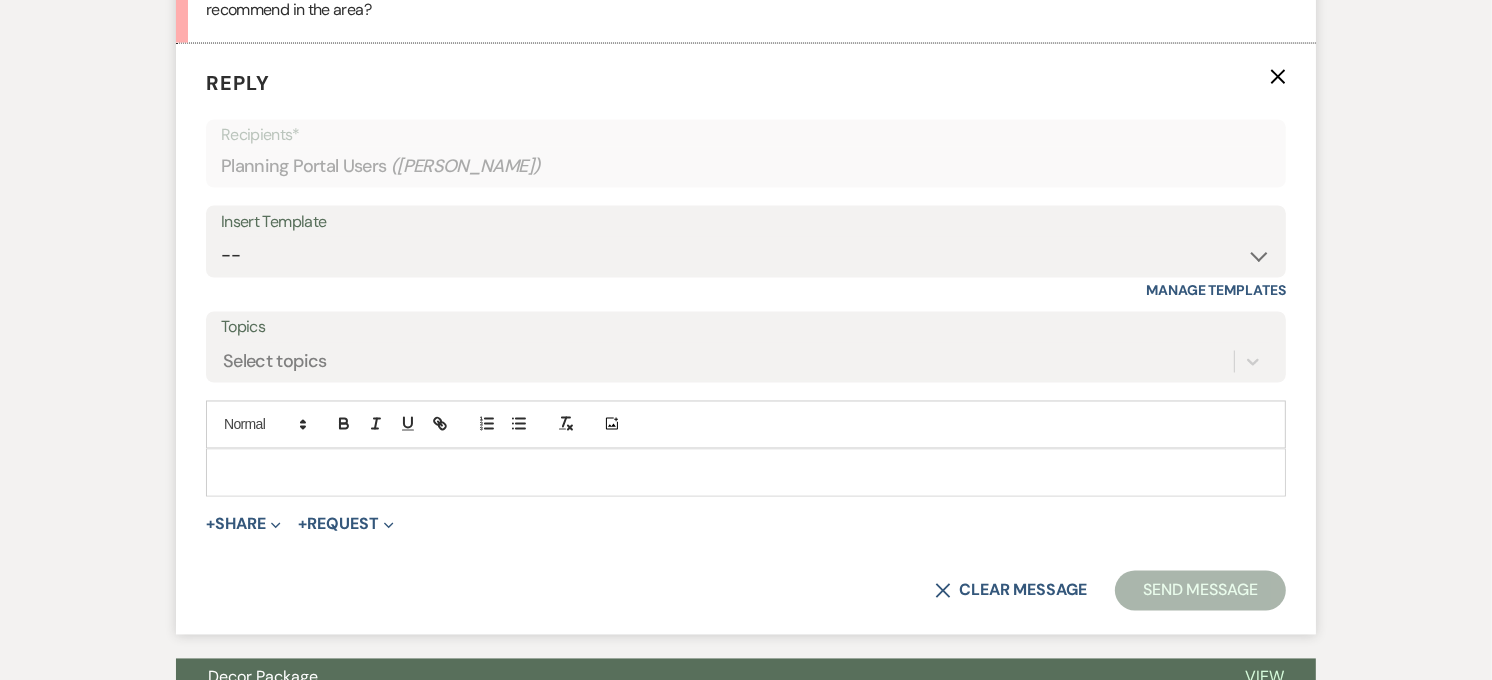 scroll, scrollTop: 3113, scrollLeft: 0, axis: vertical 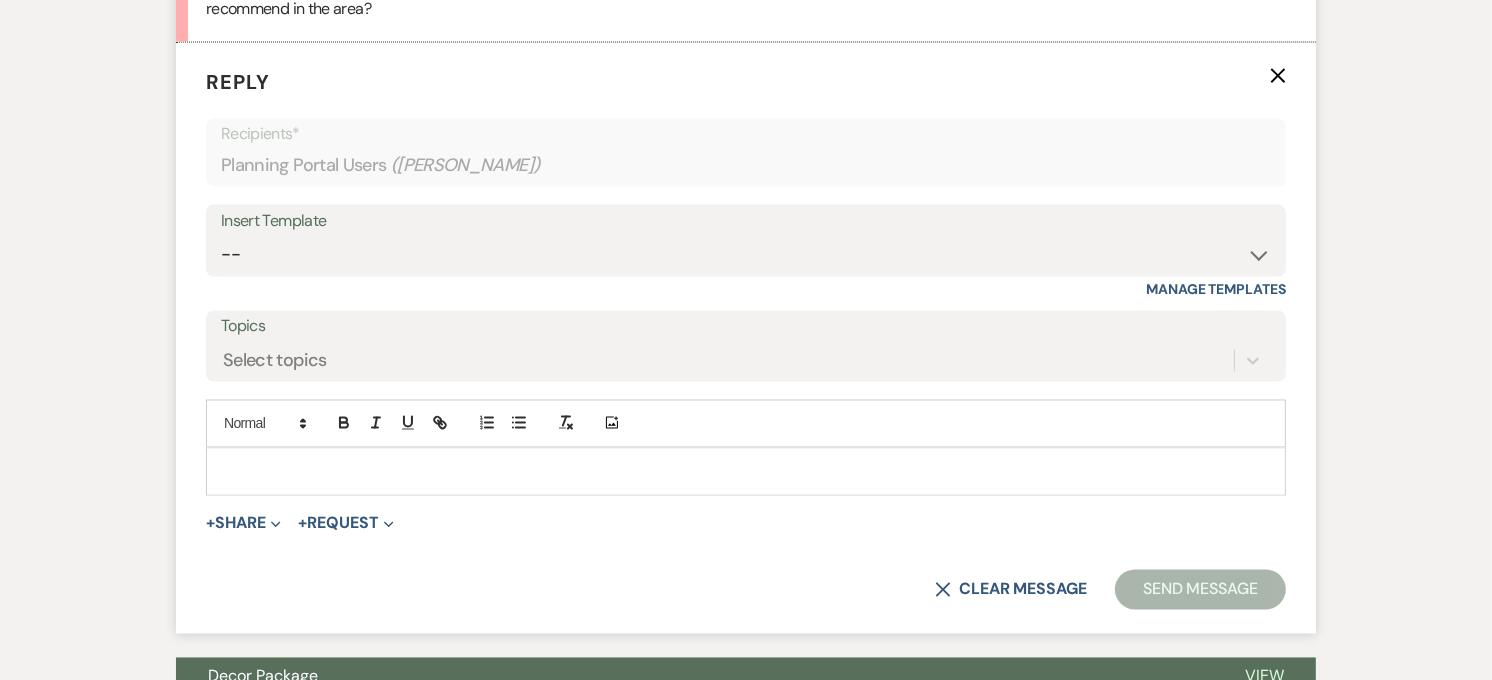 click at bounding box center [746, 472] 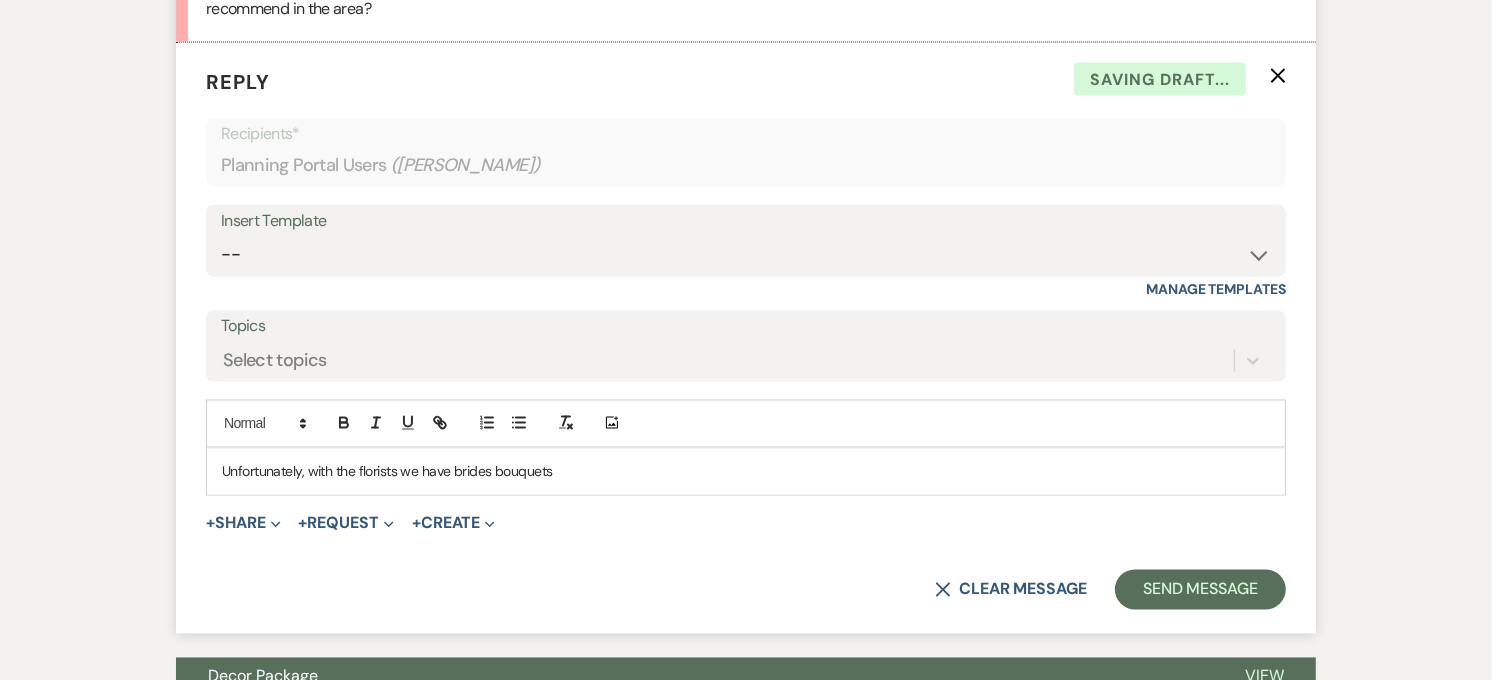 click on "Unfortunately, with the florists we have brides bouquets" at bounding box center [746, 472] 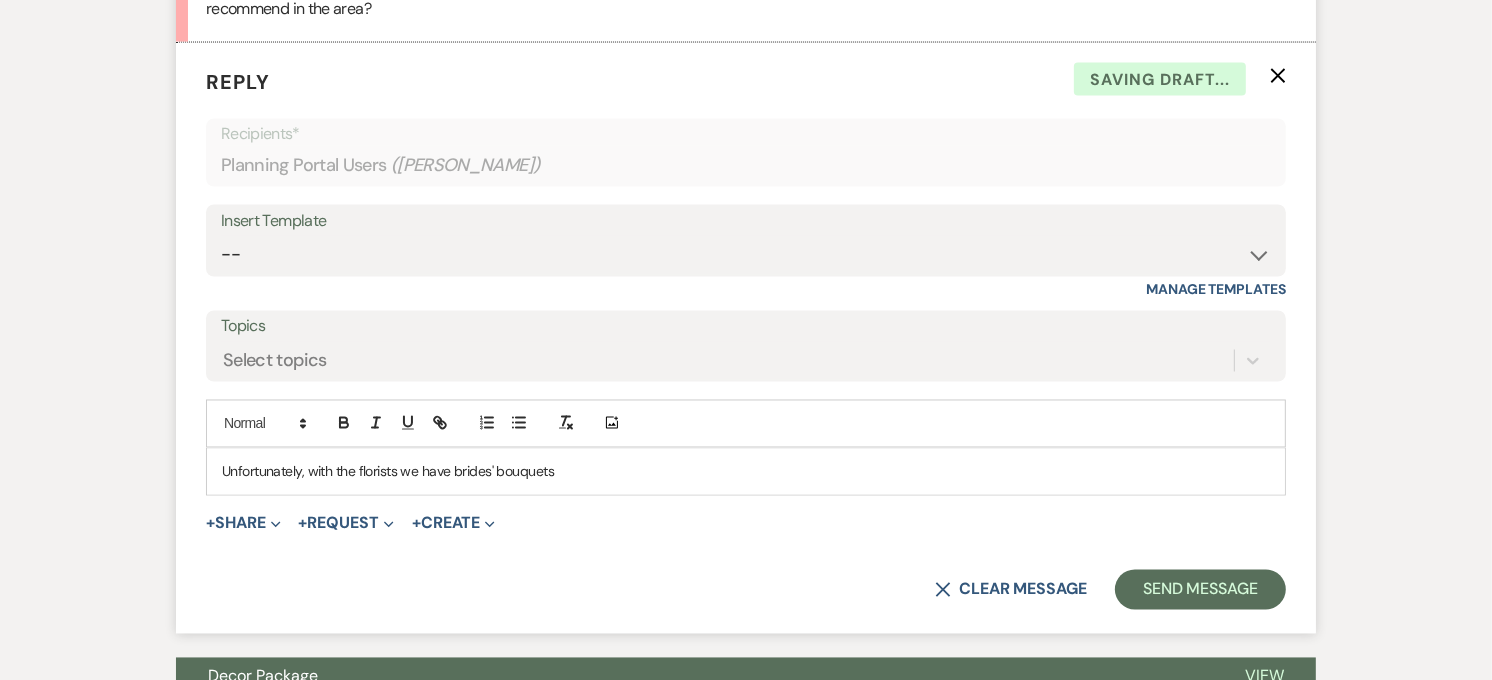 click on "Unfortunately, with the florists we have brides' bouquets" at bounding box center [746, 472] 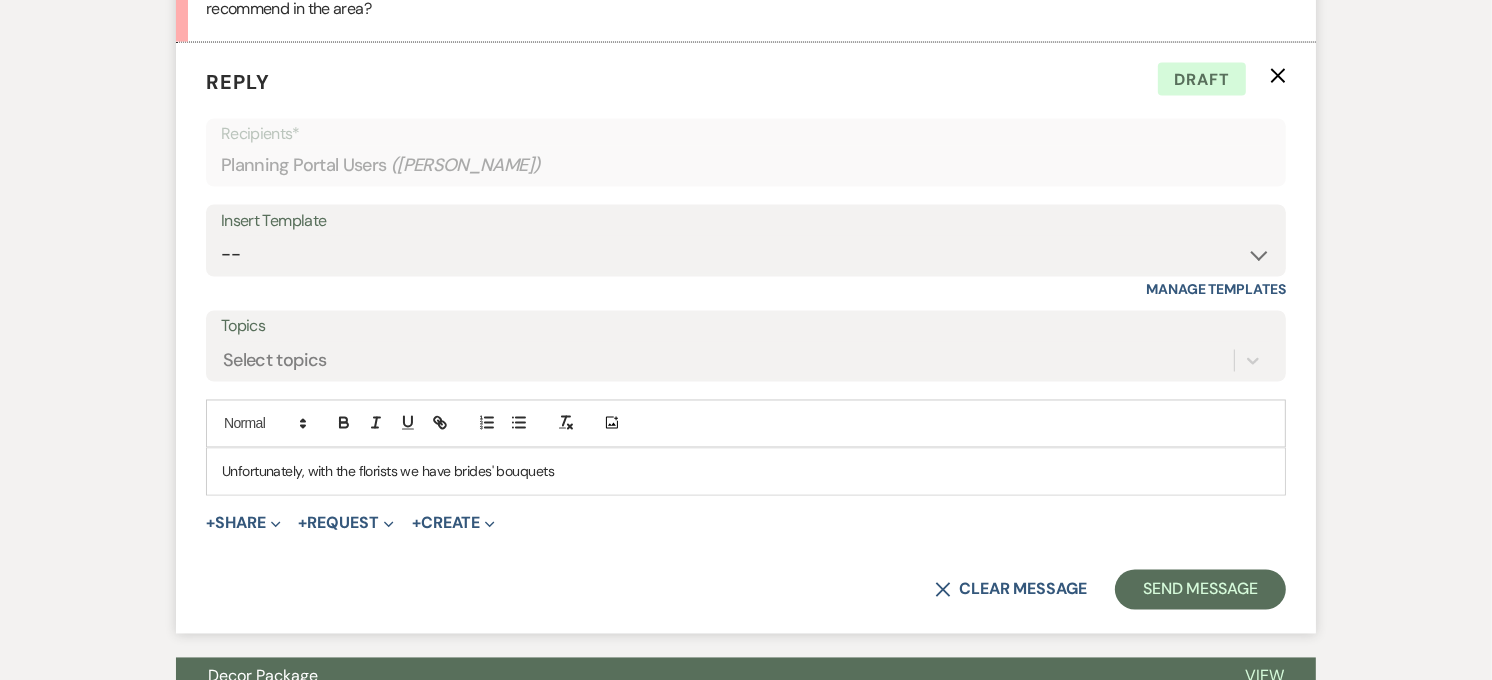 click on "Unfortunately, with the florists we have brides' bouquets" at bounding box center (746, 472) 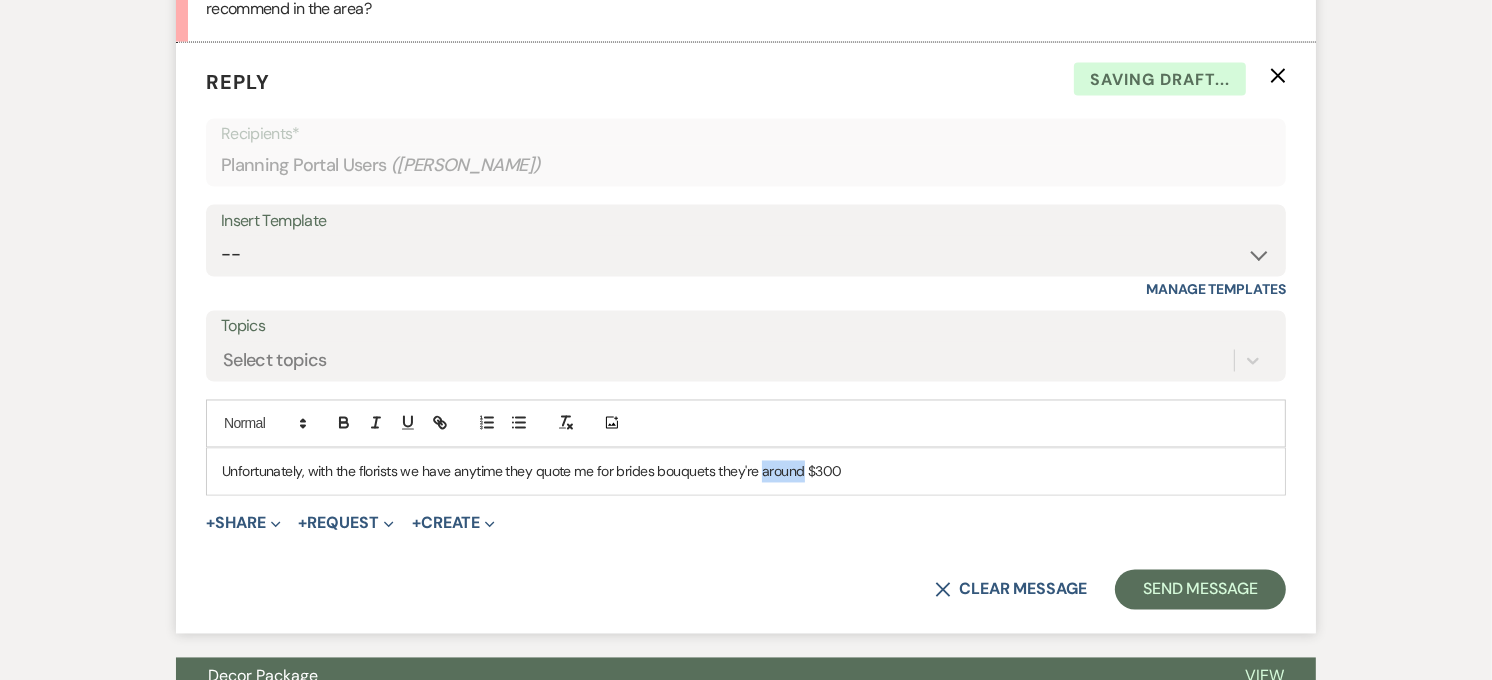 drag, startPoint x: 802, startPoint y: 474, endPoint x: 760, endPoint y: 481, distance: 42.579338 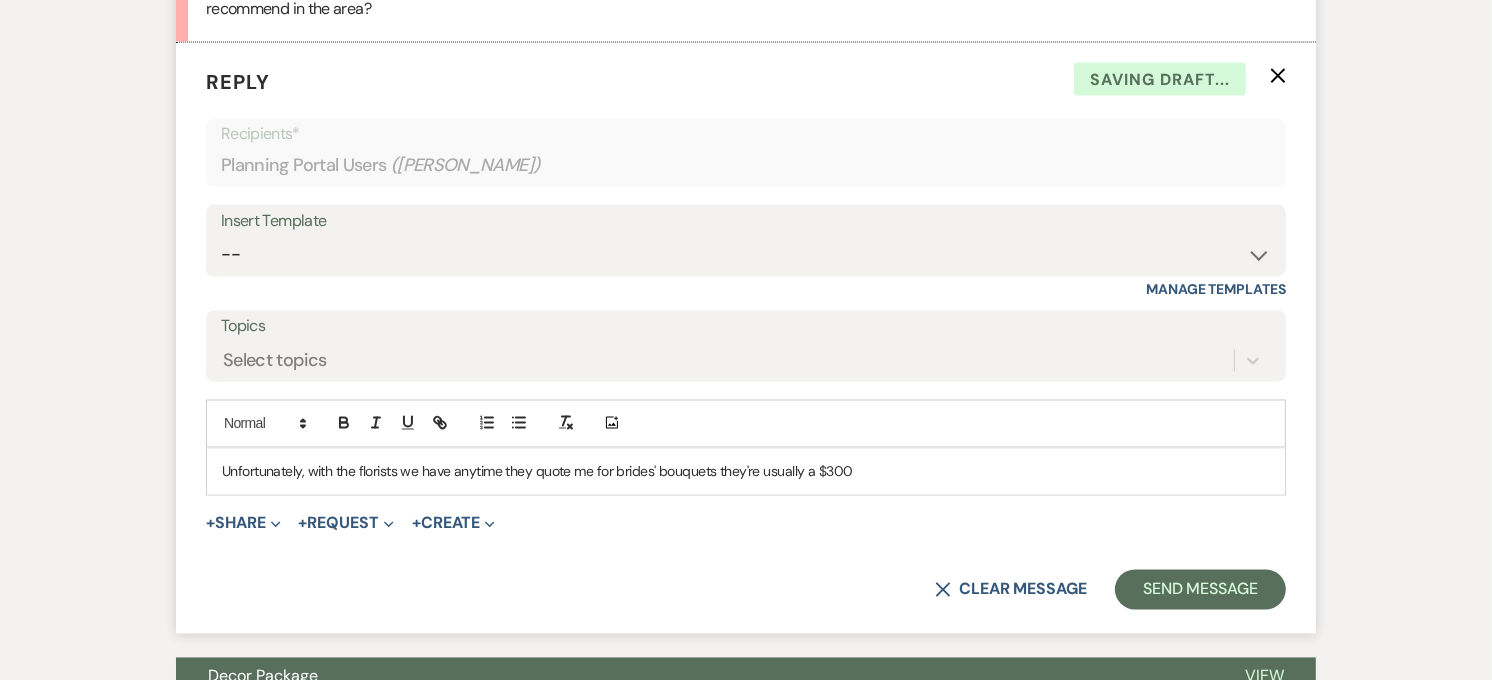 click on "Unfortunately, with the florists we have anytime they quote me for brides' bouquets they're usually a $300" at bounding box center (746, 472) 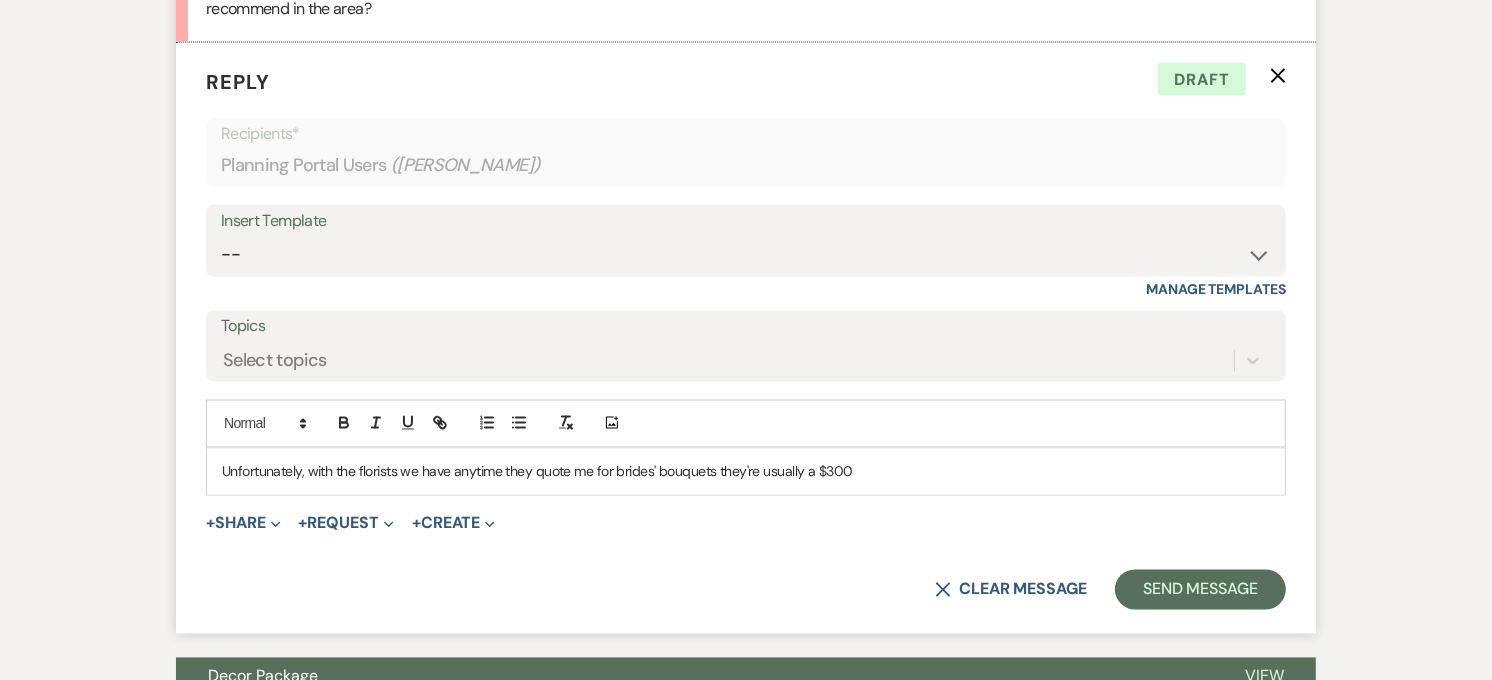 click on "Unfortunately, with the florists we have anytime they quote me for brides' bouquets they're usually a $300" at bounding box center (746, 472) 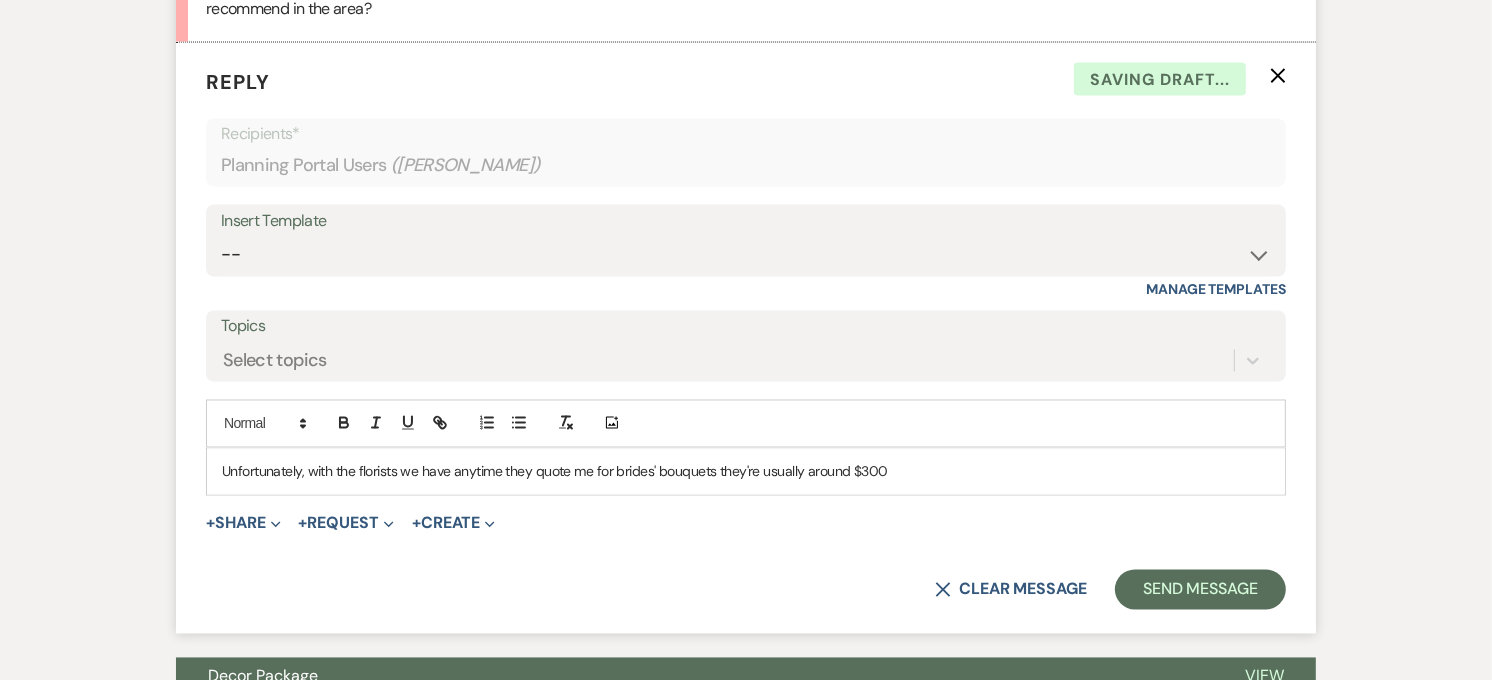 click on "Unfortunately, with the florists we have anytime they quote me for brides' bouquets they're usually around $300" at bounding box center (746, 472) 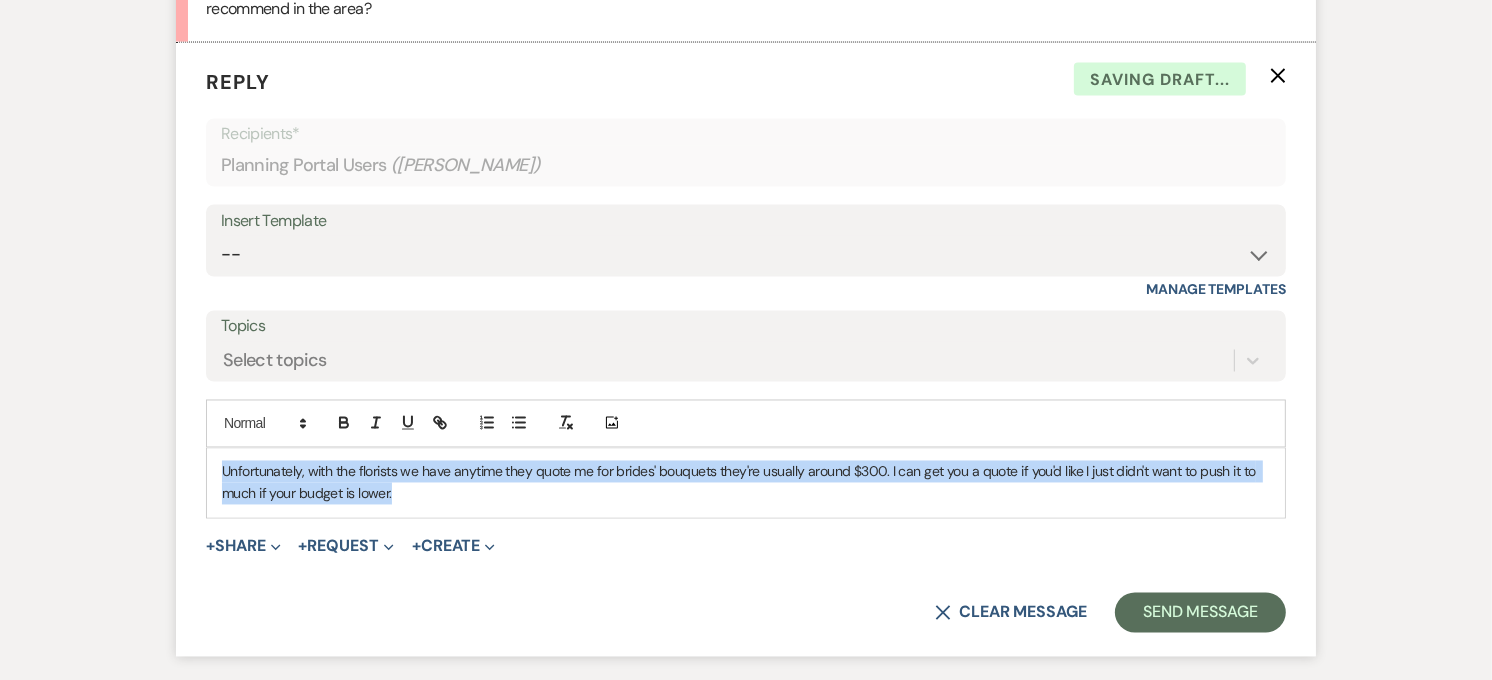 drag, startPoint x: 393, startPoint y: 503, endPoint x: 197, endPoint y: 455, distance: 201.79198 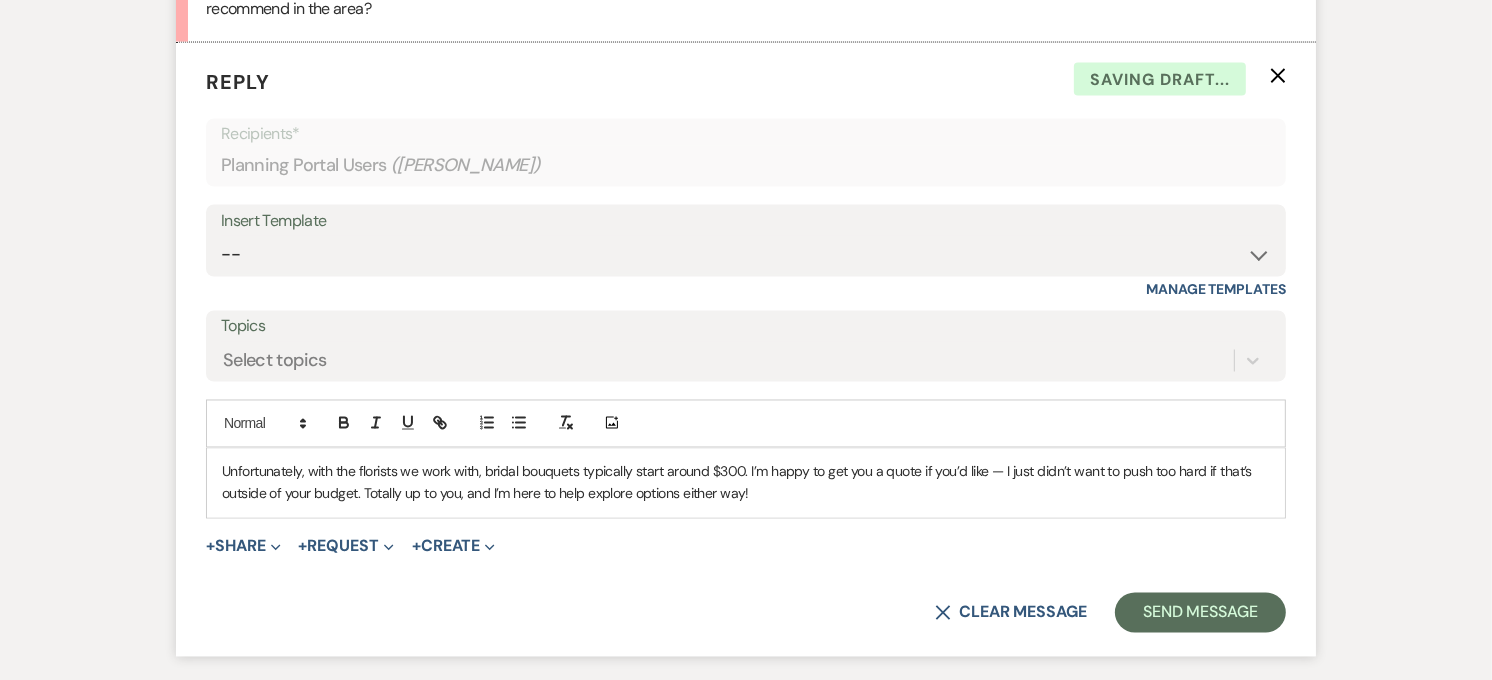 click on "Unfortunately, with the florists we work with, bridal bouquets typically start around $300. I’m happy to get you a quote if you’d like — I just didn’t want to push too hard if that’s outside of your budget. Totally up to you, and I’m here to help explore options either way!" at bounding box center (746, 483) 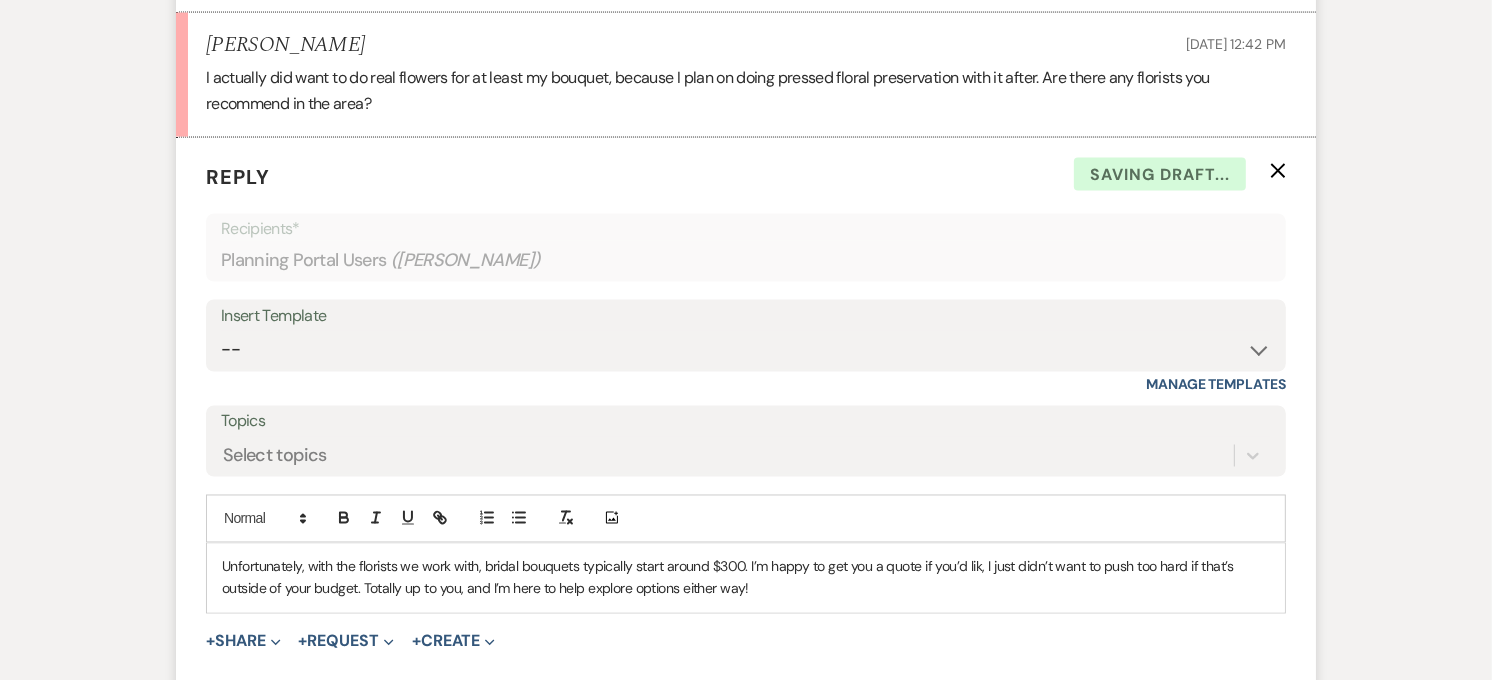 scroll, scrollTop: 2891, scrollLeft: 0, axis: vertical 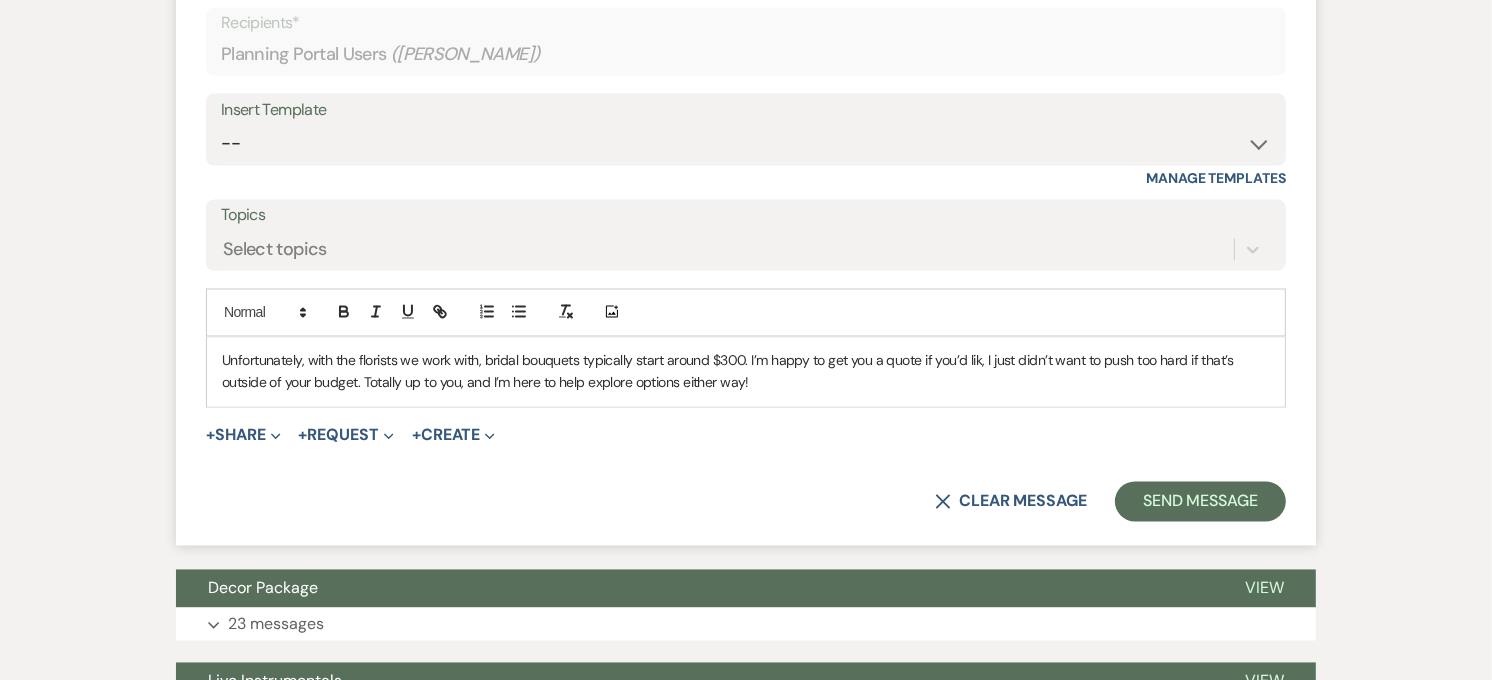 click on "Unfortunately, with the florists we work with, bridal bouquets typically start around $300. I’m happy to get you a quote if you’d lik, I just didn’t want to push too hard if that’s outside of your budget. Totally up to you, and I’m here to help explore options either way!" at bounding box center [746, 372] 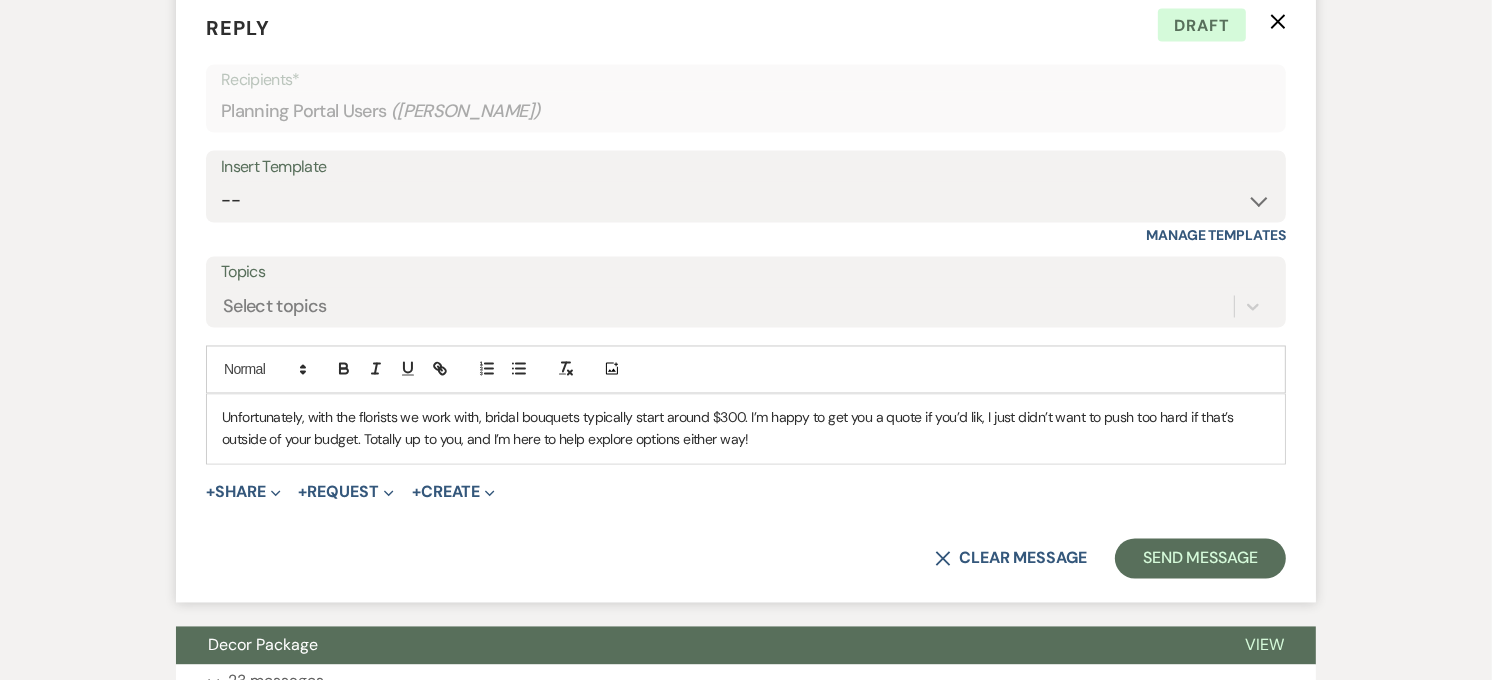 scroll, scrollTop: 3224, scrollLeft: 0, axis: vertical 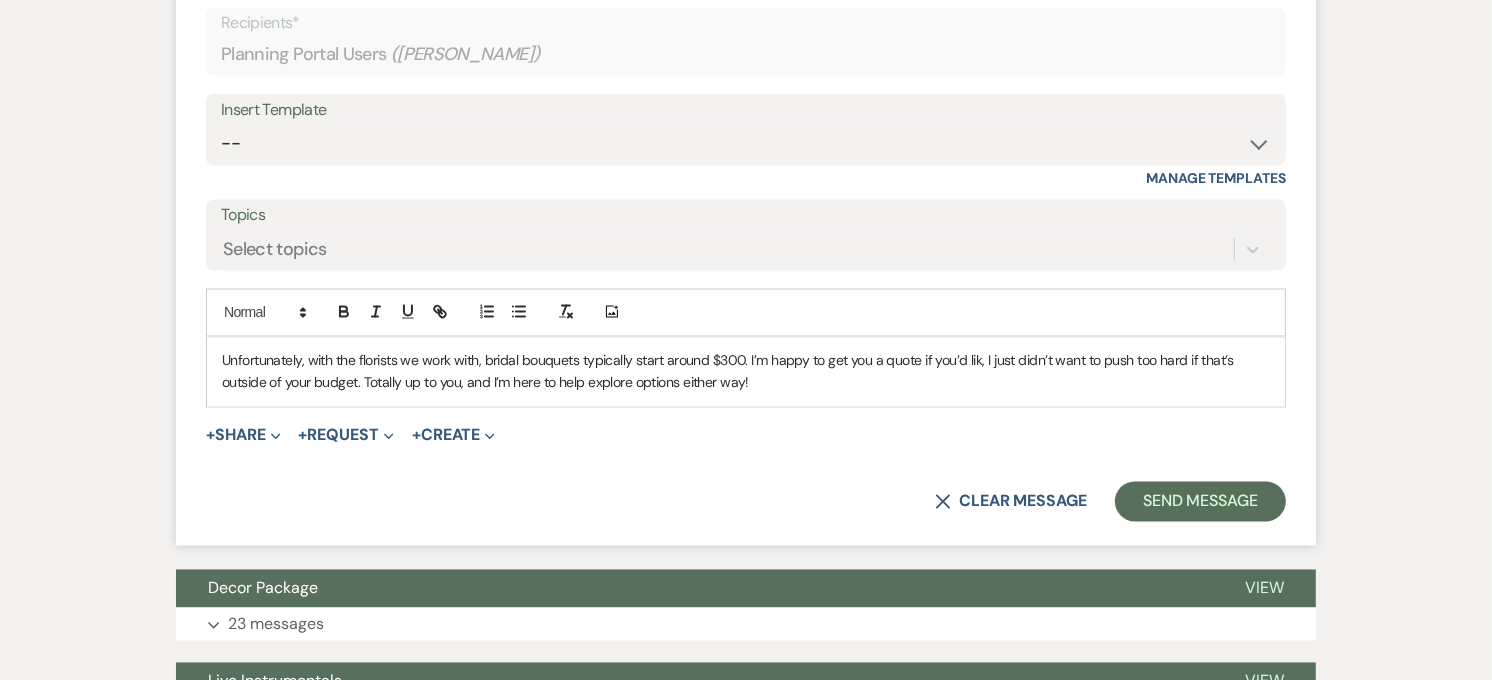 click on "Unfortunately, with the florists we work with, bridal bouquets typically start around $300. I’m happy to get you a quote if you’d lik, I just didn’t want to push too hard if that’s outside of your budget. Totally up to you, and I’m here to help explore options either way!" at bounding box center (746, 372) 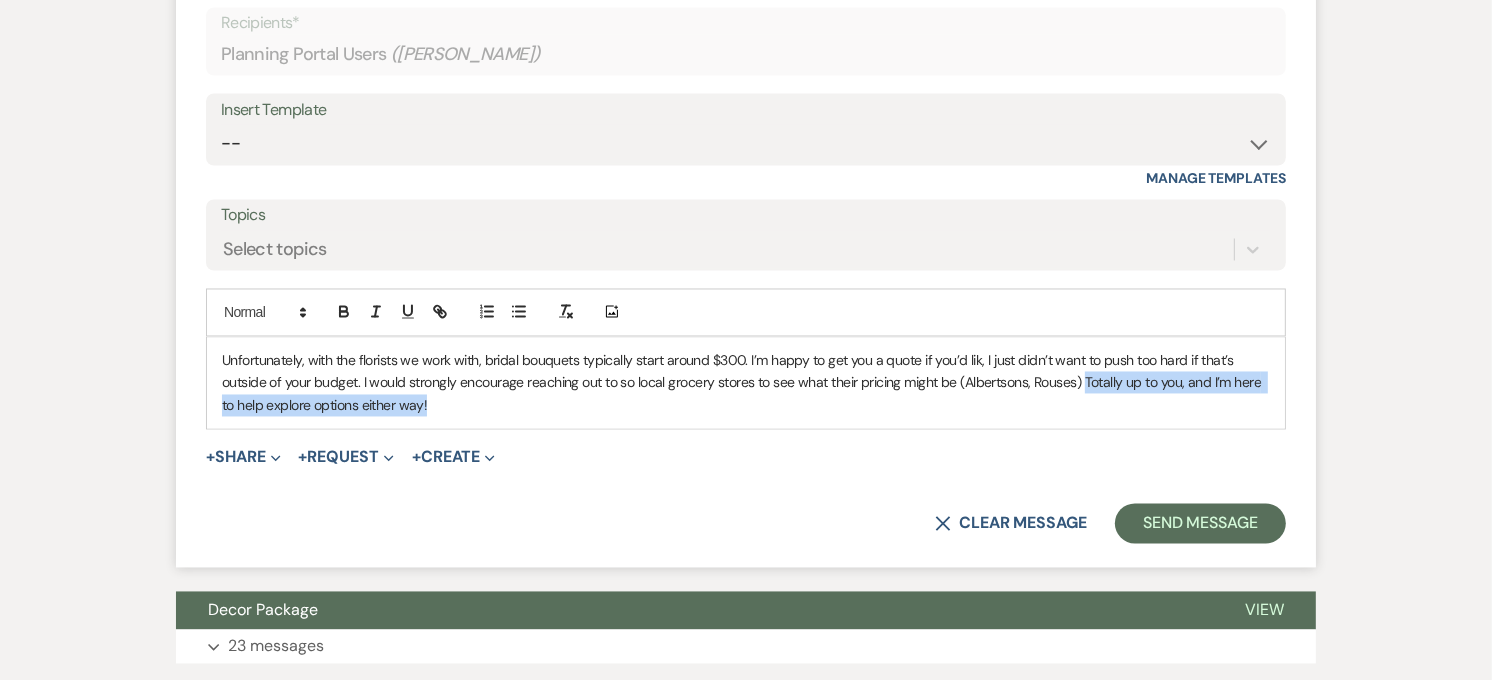 drag, startPoint x: 514, startPoint y: 411, endPoint x: 1084, endPoint y: 391, distance: 570.35077 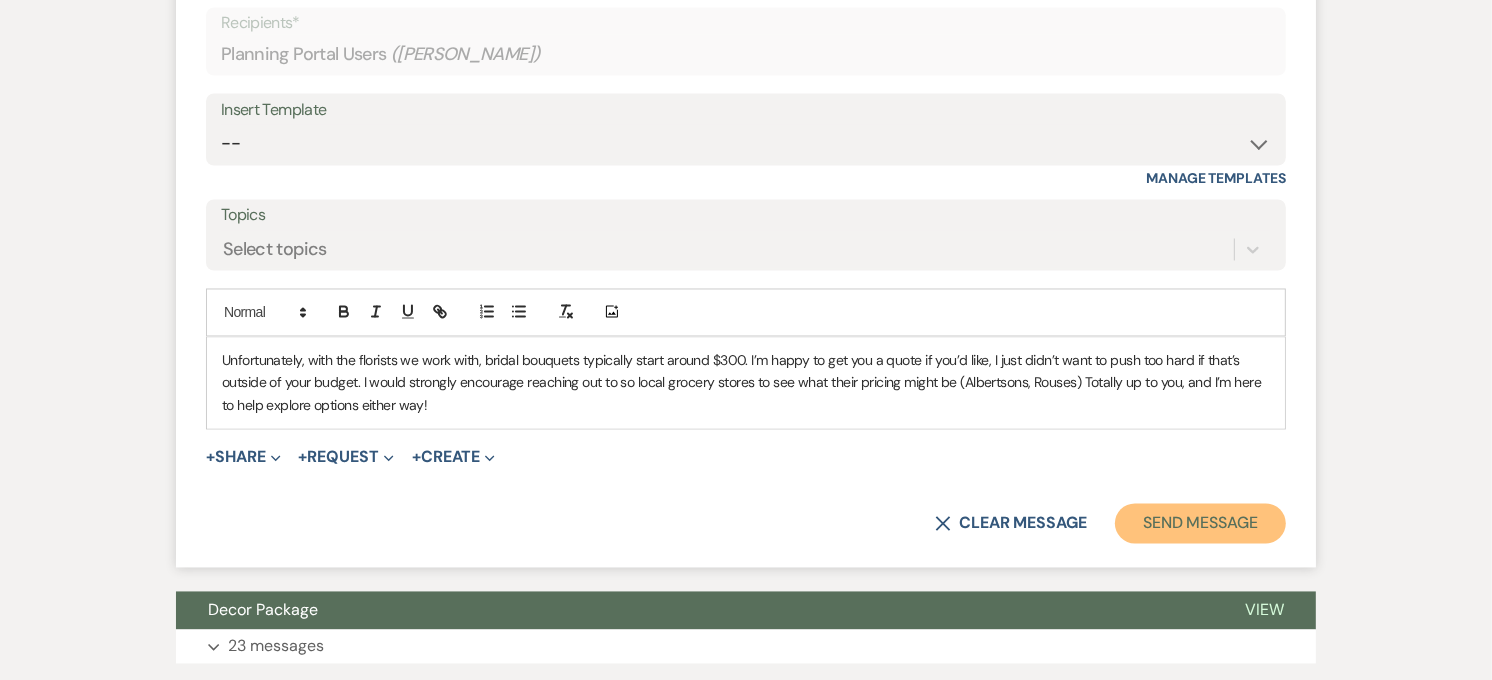 click on "Send Message" at bounding box center [1200, 524] 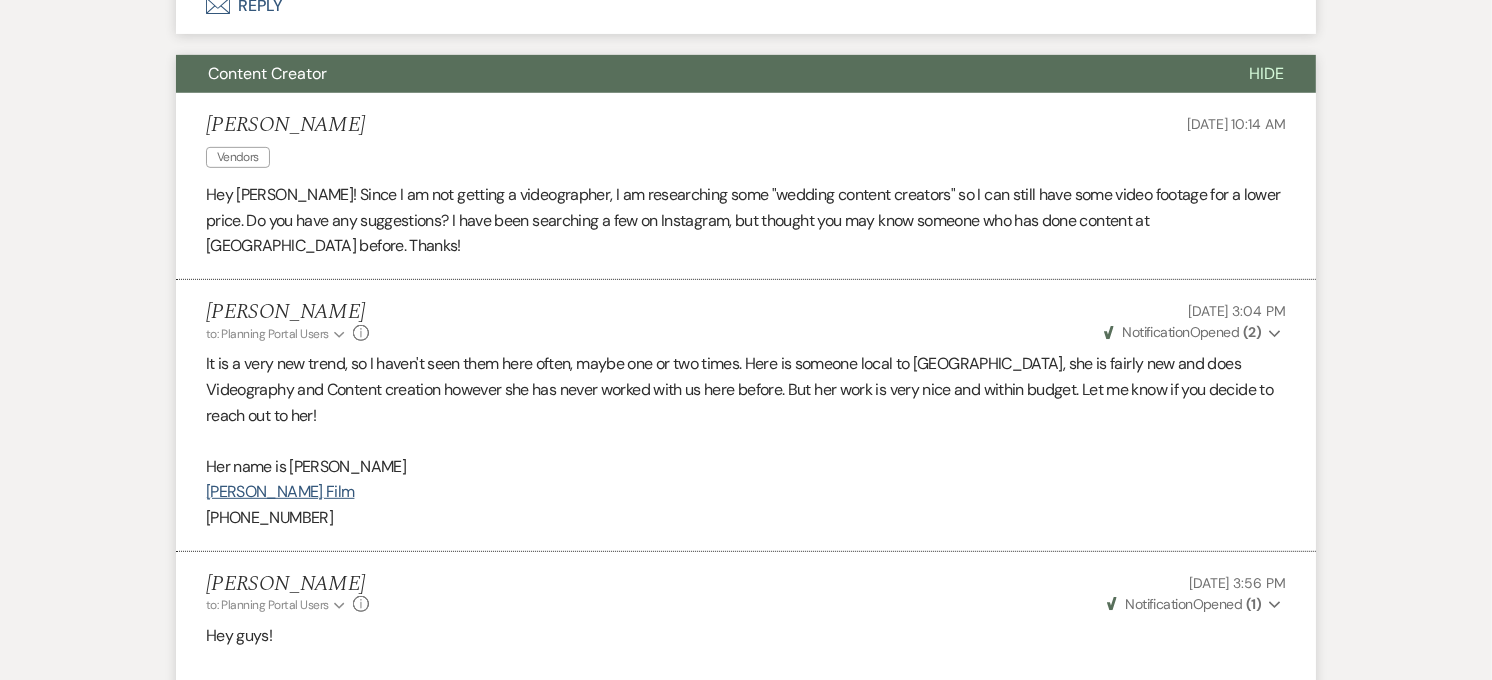 scroll, scrollTop: 0, scrollLeft: 0, axis: both 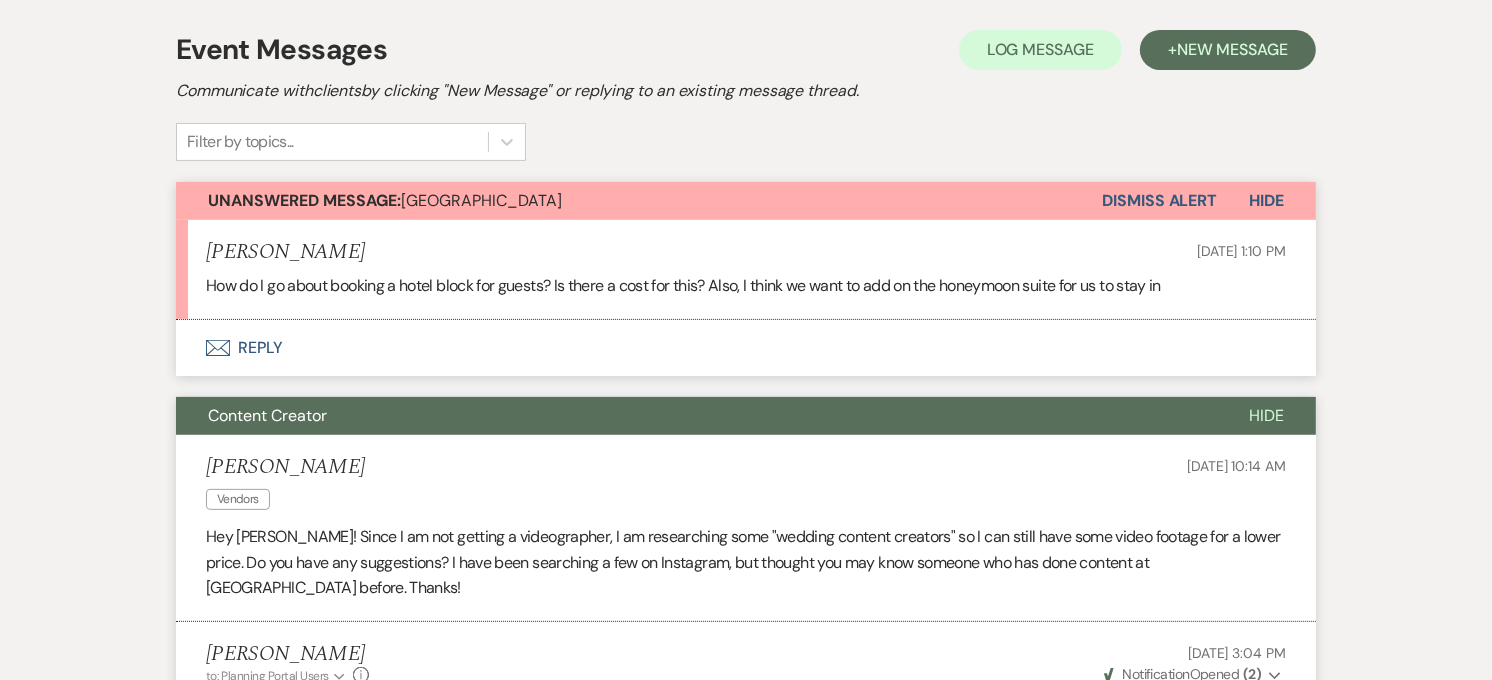 click on "Envelope Reply" at bounding box center (746, 348) 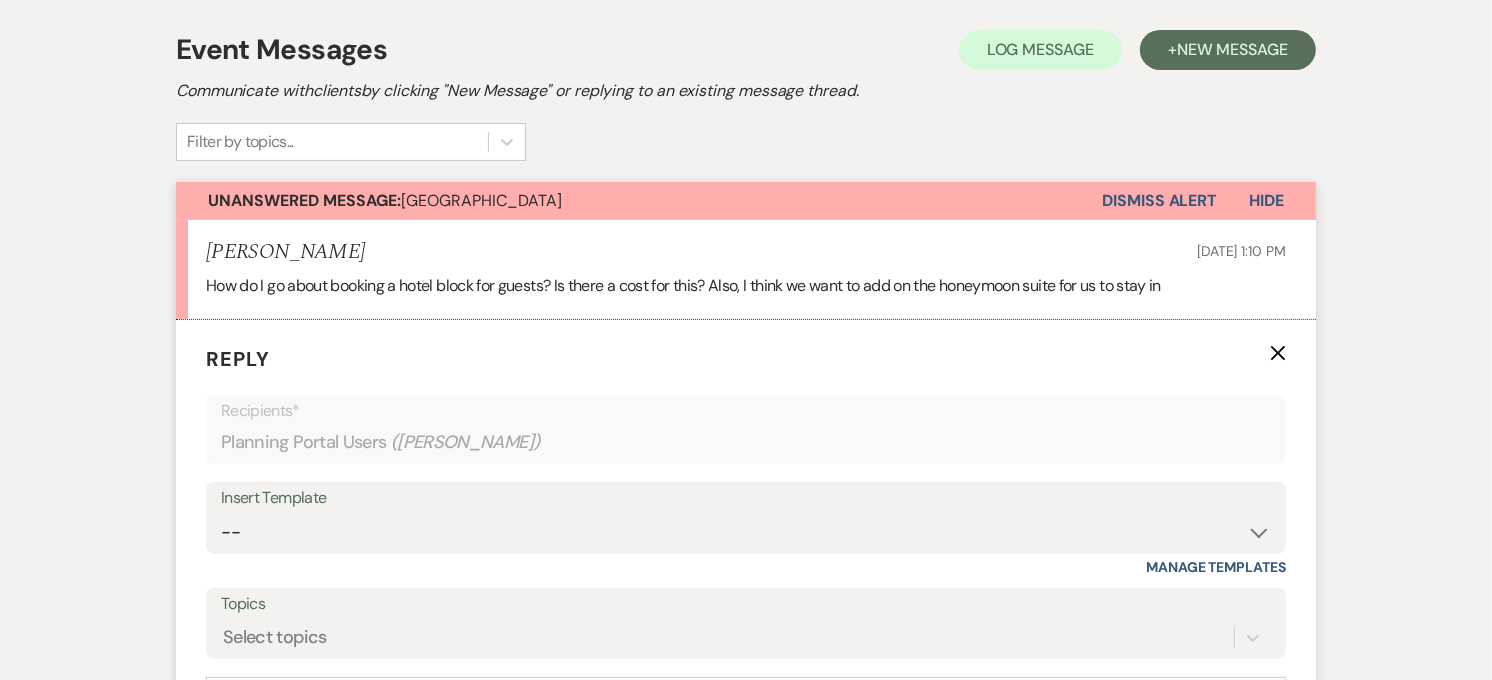 scroll, scrollTop: 720, scrollLeft: 0, axis: vertical 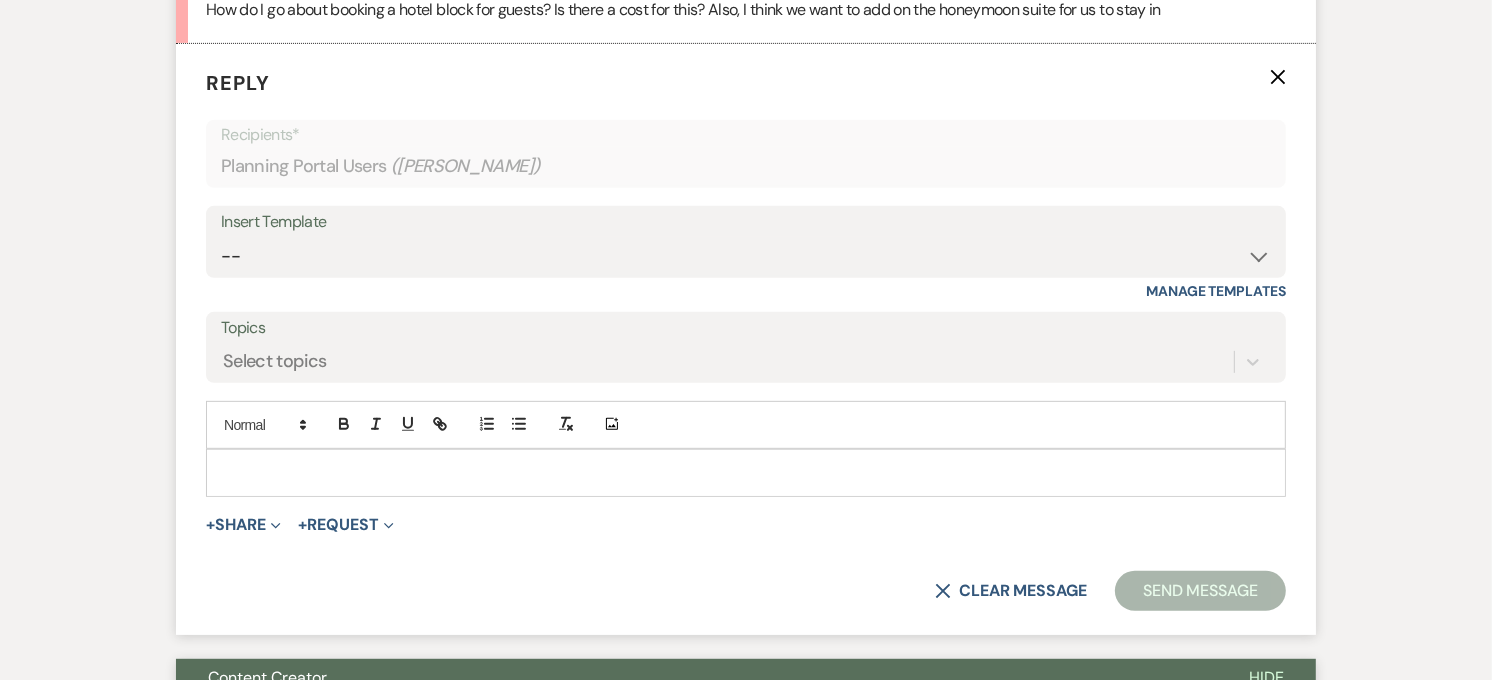 click at bounding box center [746, 473] 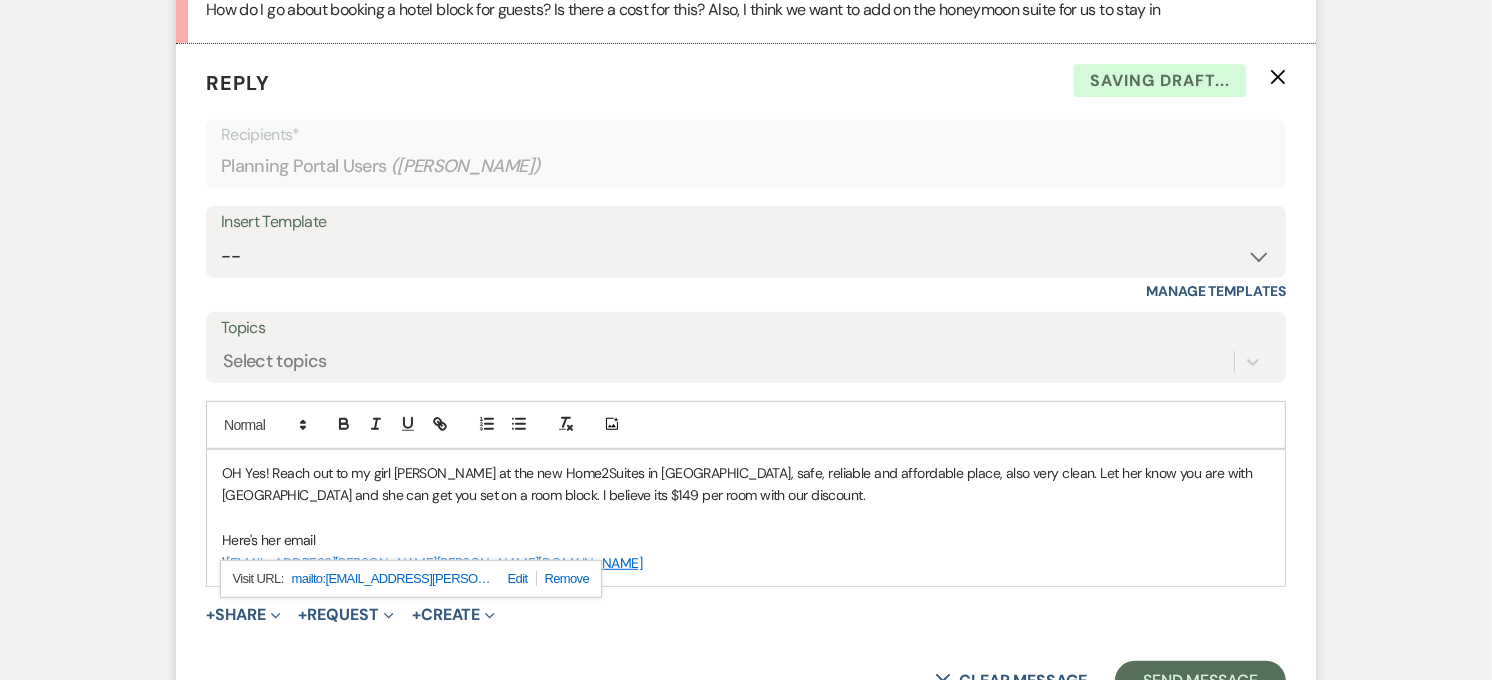click on "Here's her email" at bounding box center (746, 540) 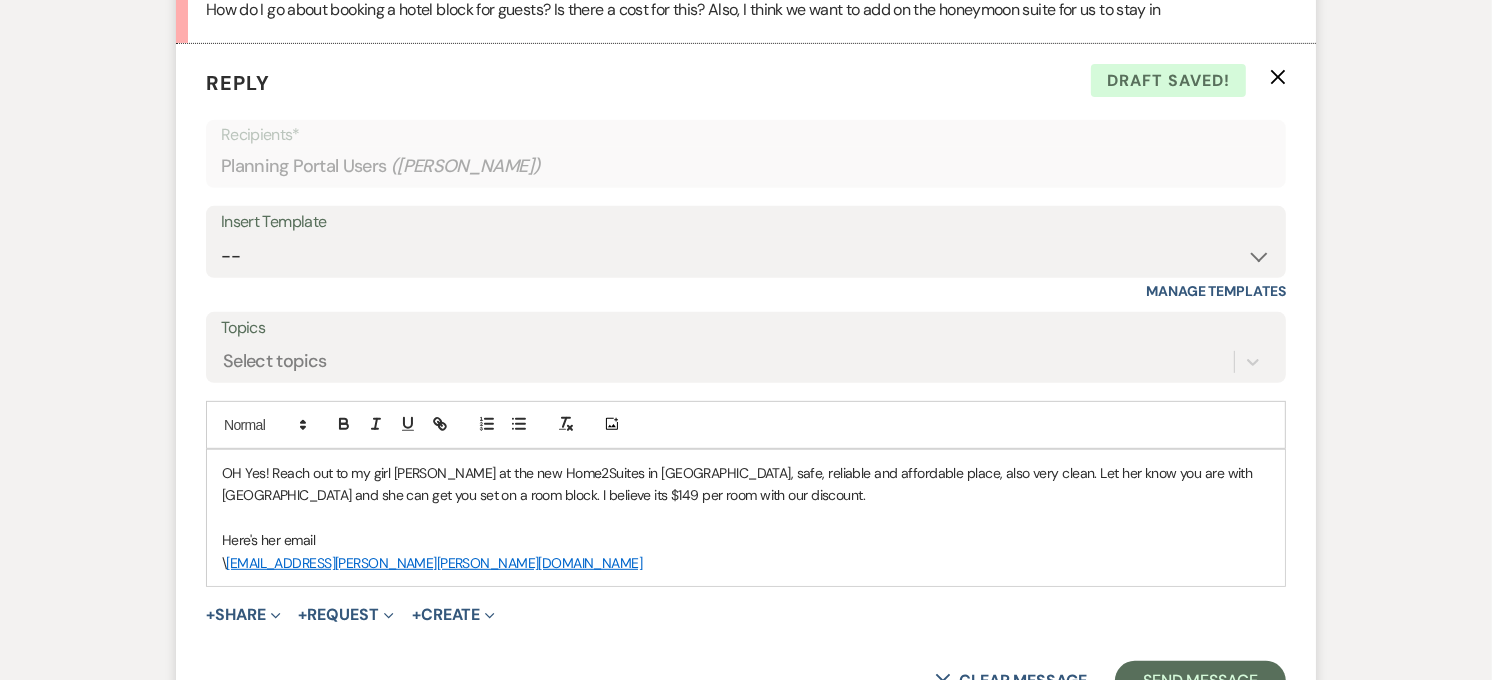 click on "[EMAIL_ADDRESS][PERSON_NAME][PERSON_NAME][DOMAIN_NAME]" at bounding box center [746, 563] 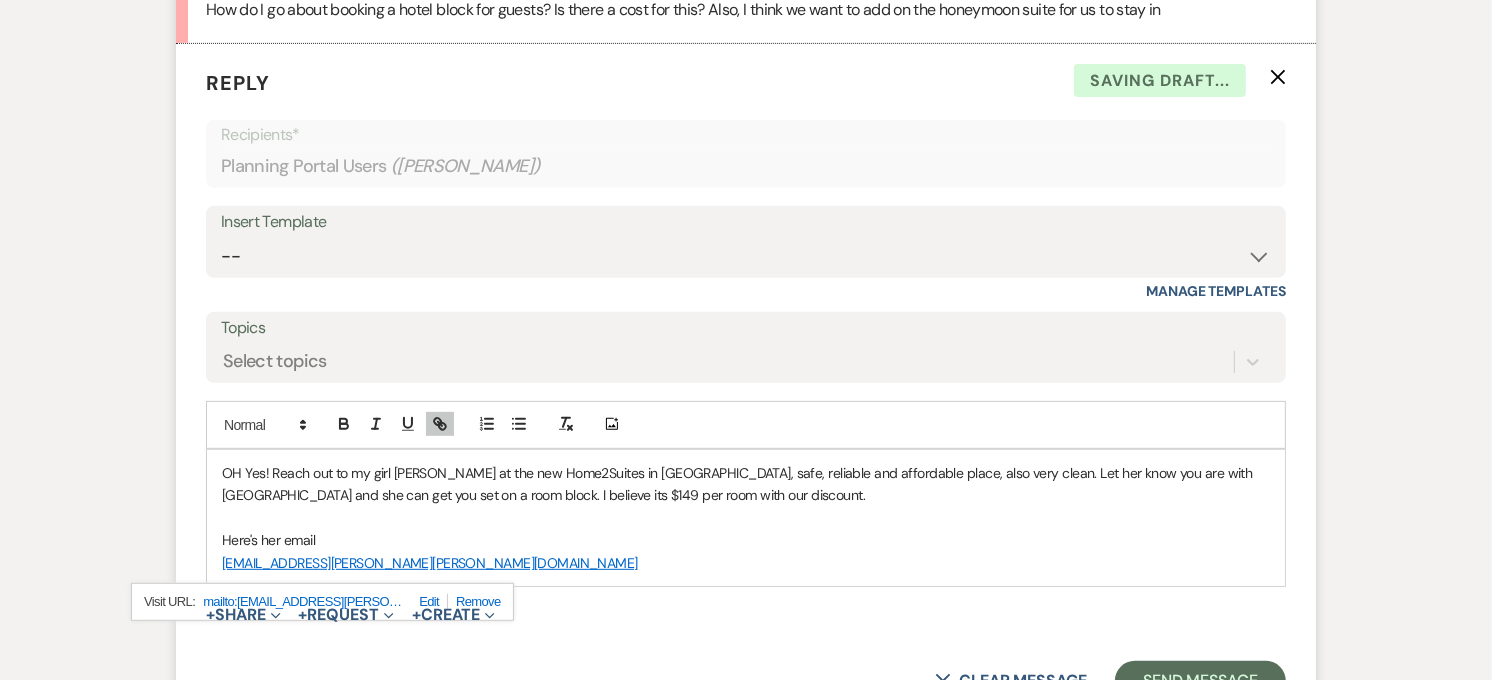 click on "Here's her email" at bounding box center [746, 540] 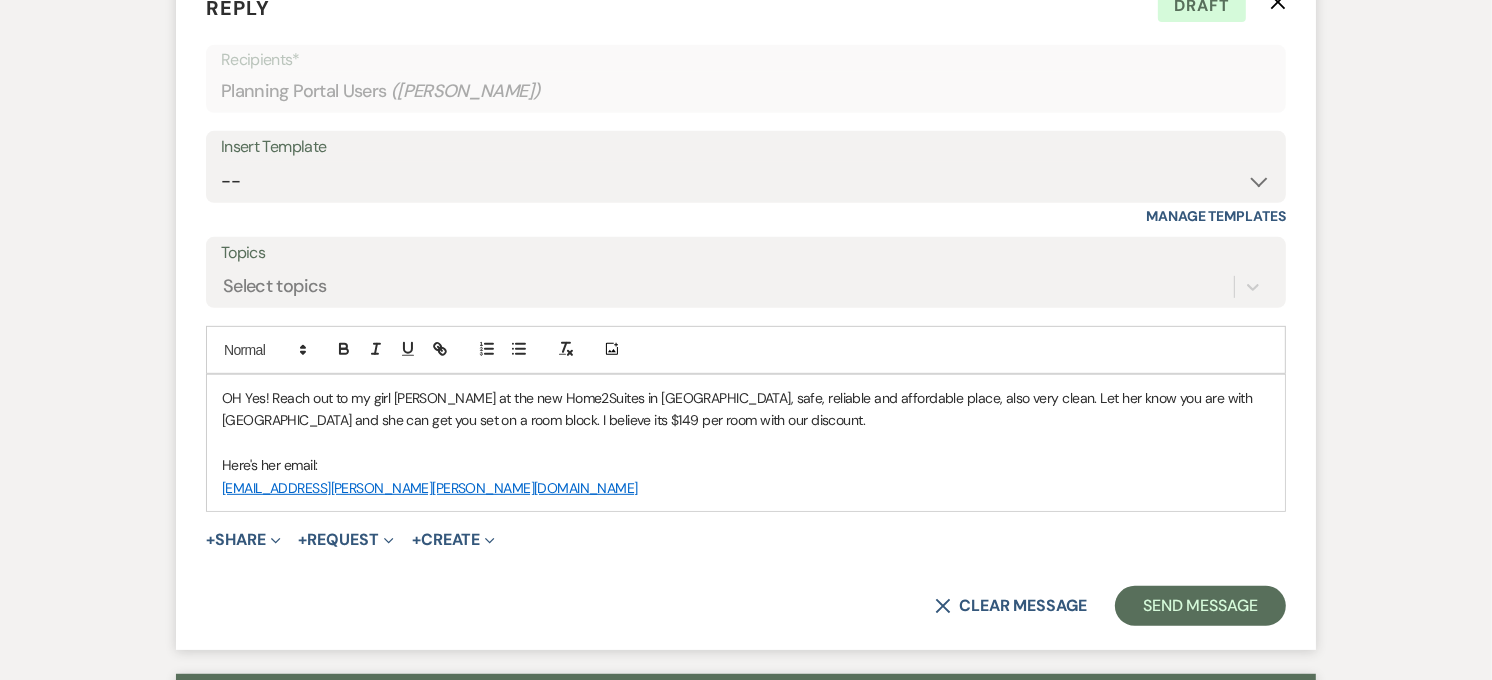 scroll, scrollTop: 831, scrollLeft: 0, axis: vertical 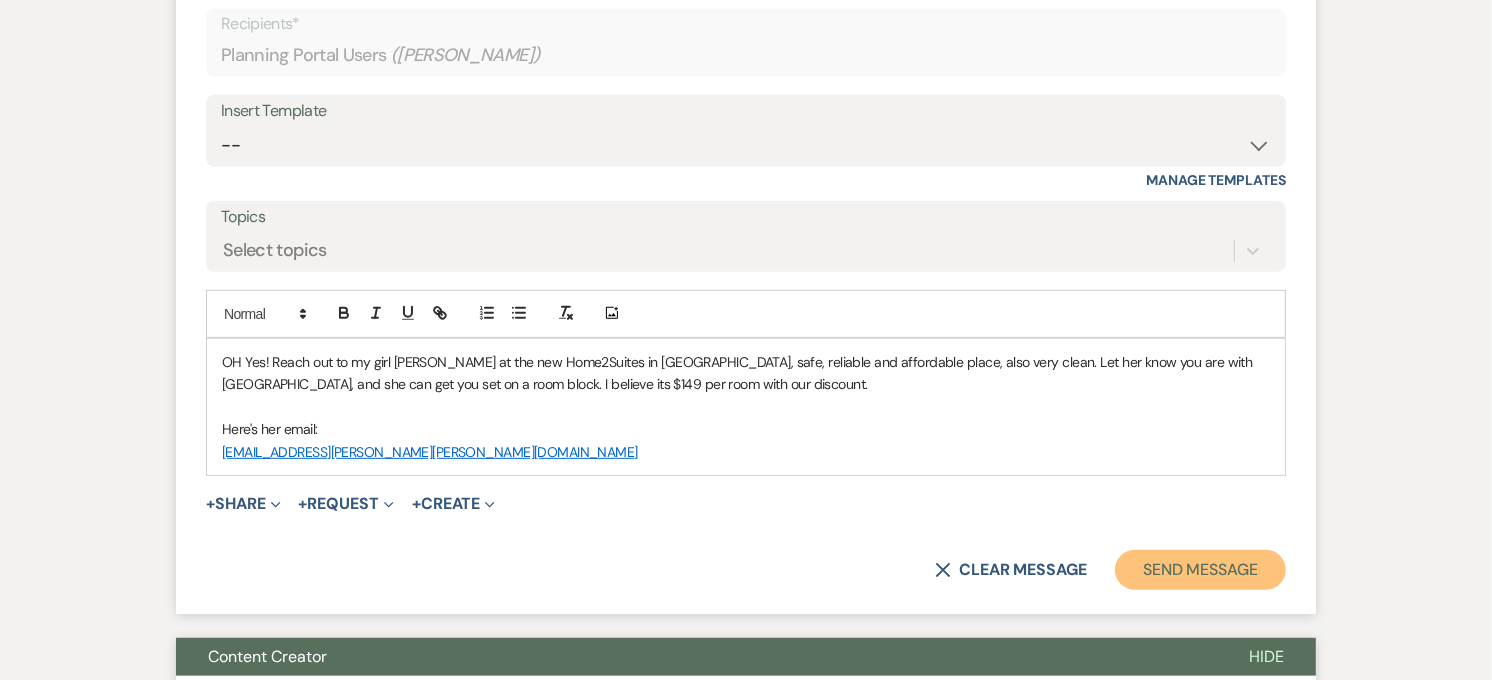 click on "Send Message" at bounding box center [1200, 570] 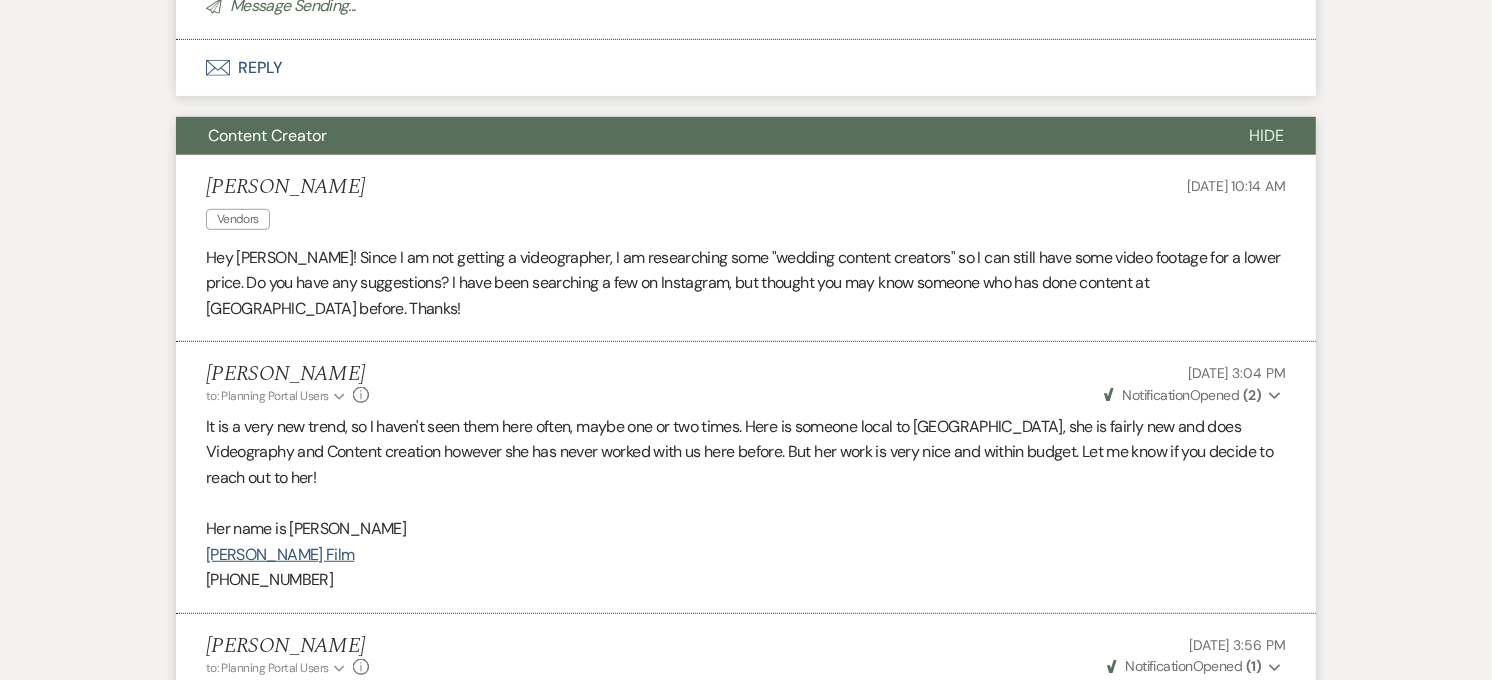 scroll, scrollTop: 870, scrollLeft: 0, axis: vertical 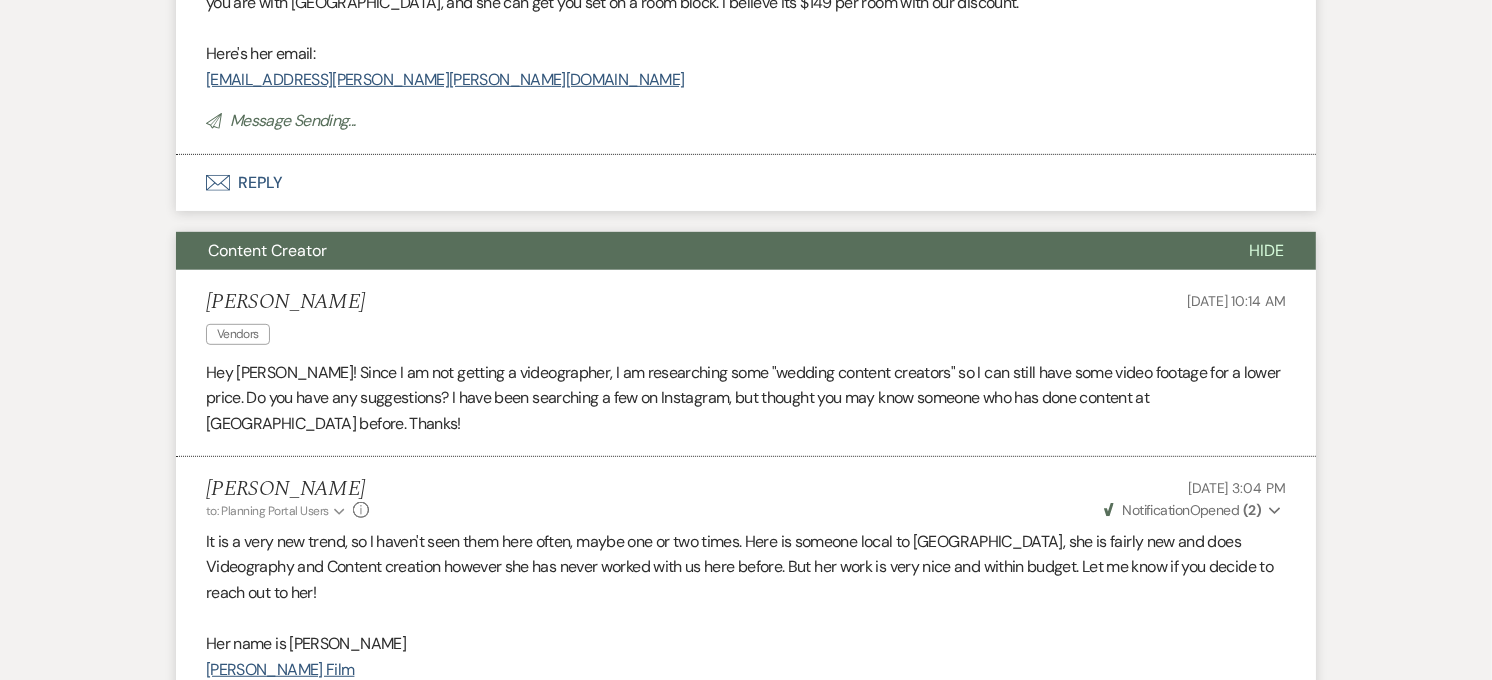 click on "Content Creator" at bounding box center (696, 251) 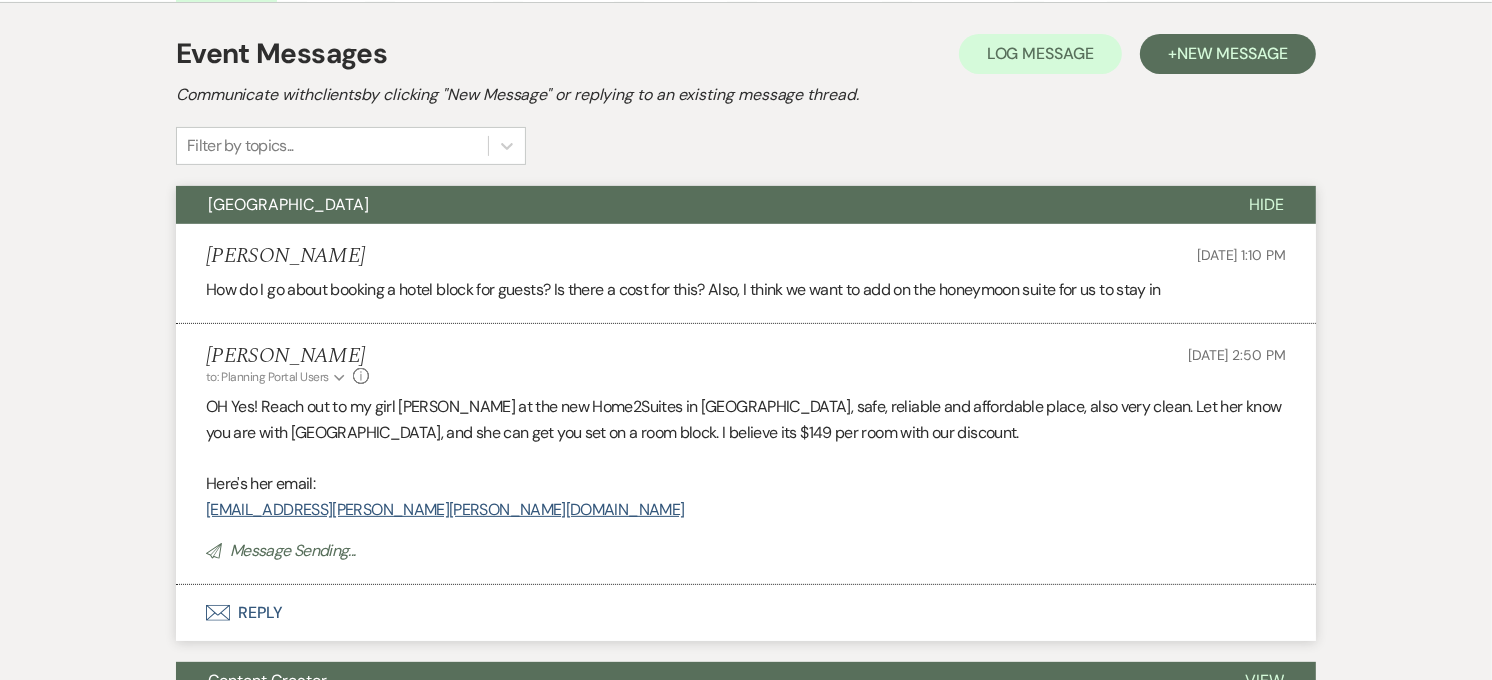 scroll, scrollTop: 425, scrollLeft: 0, axis: vertical 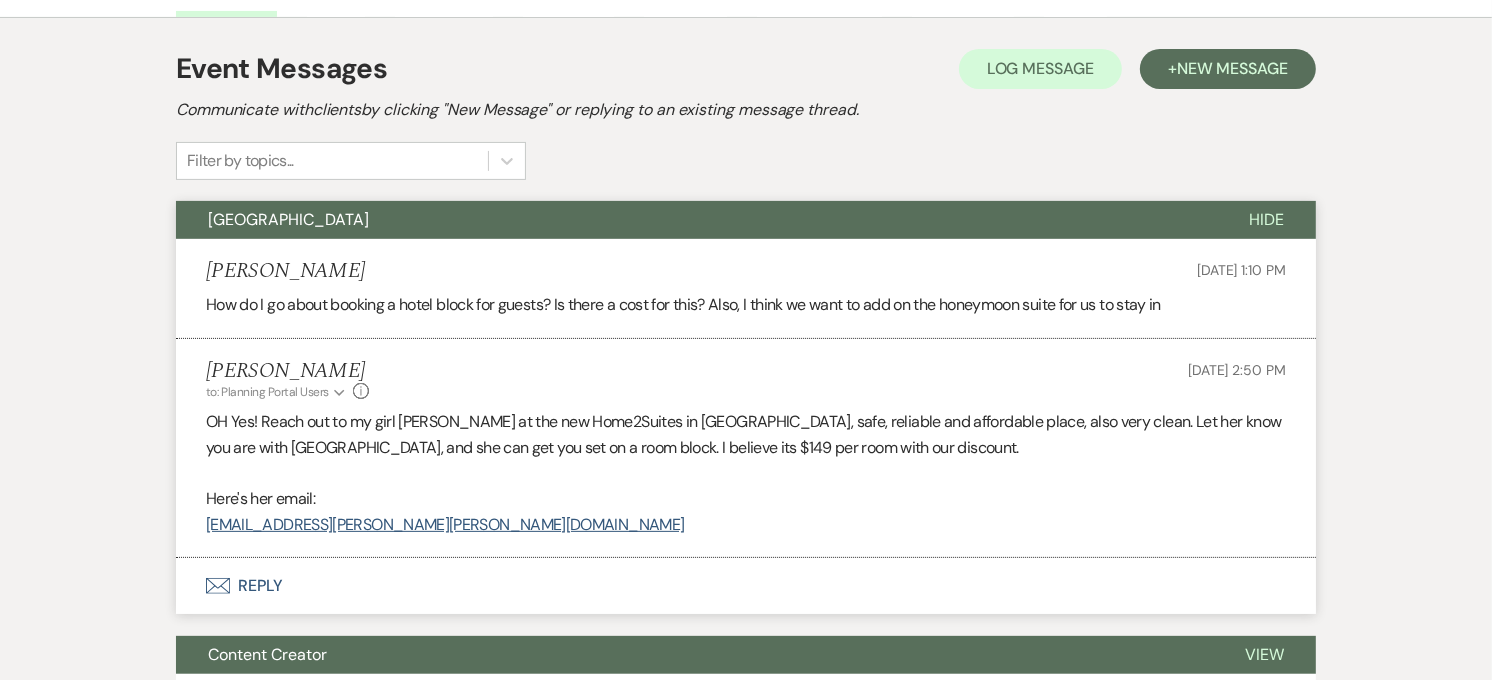 click on "[GEOGRAPHIC_DATA]" at bounding box center [696, 220] 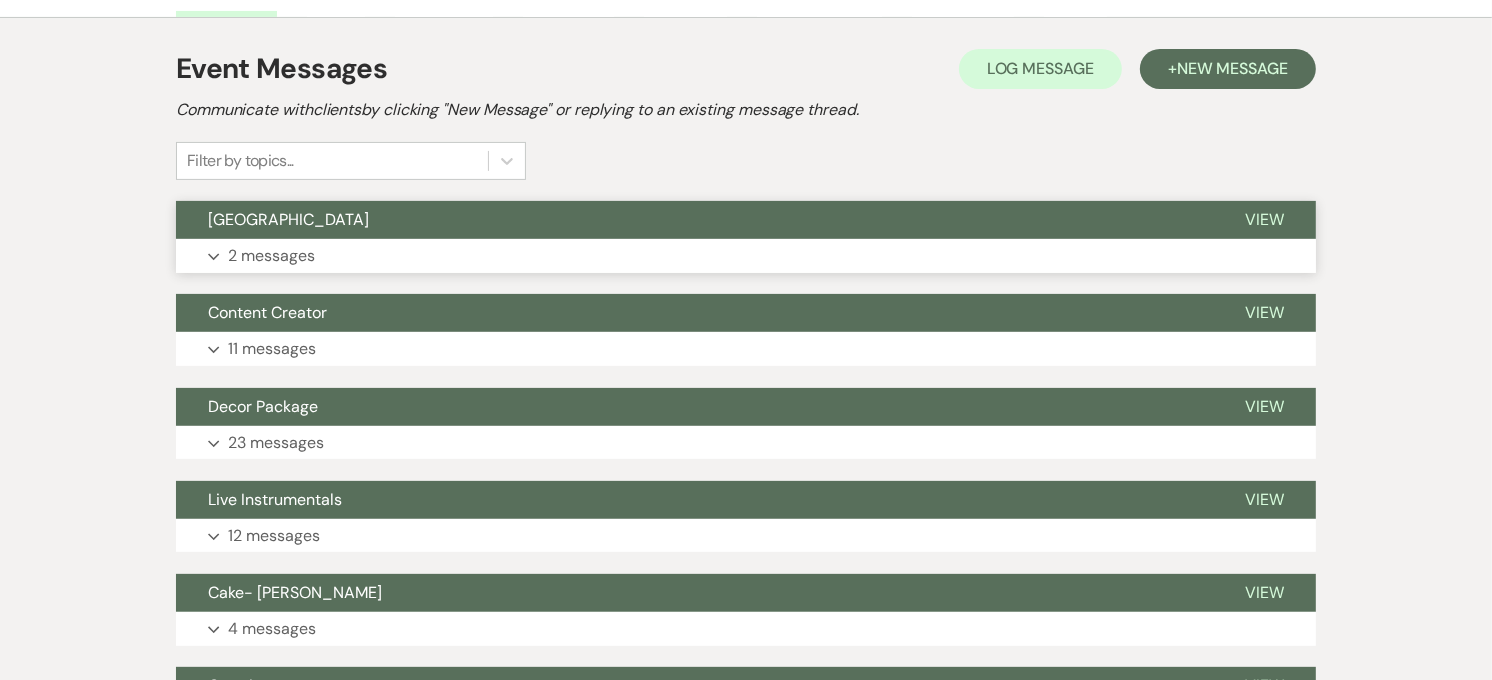 click on "[GEOGRAPHIC_DATA]" at bounding box center [694, 220] 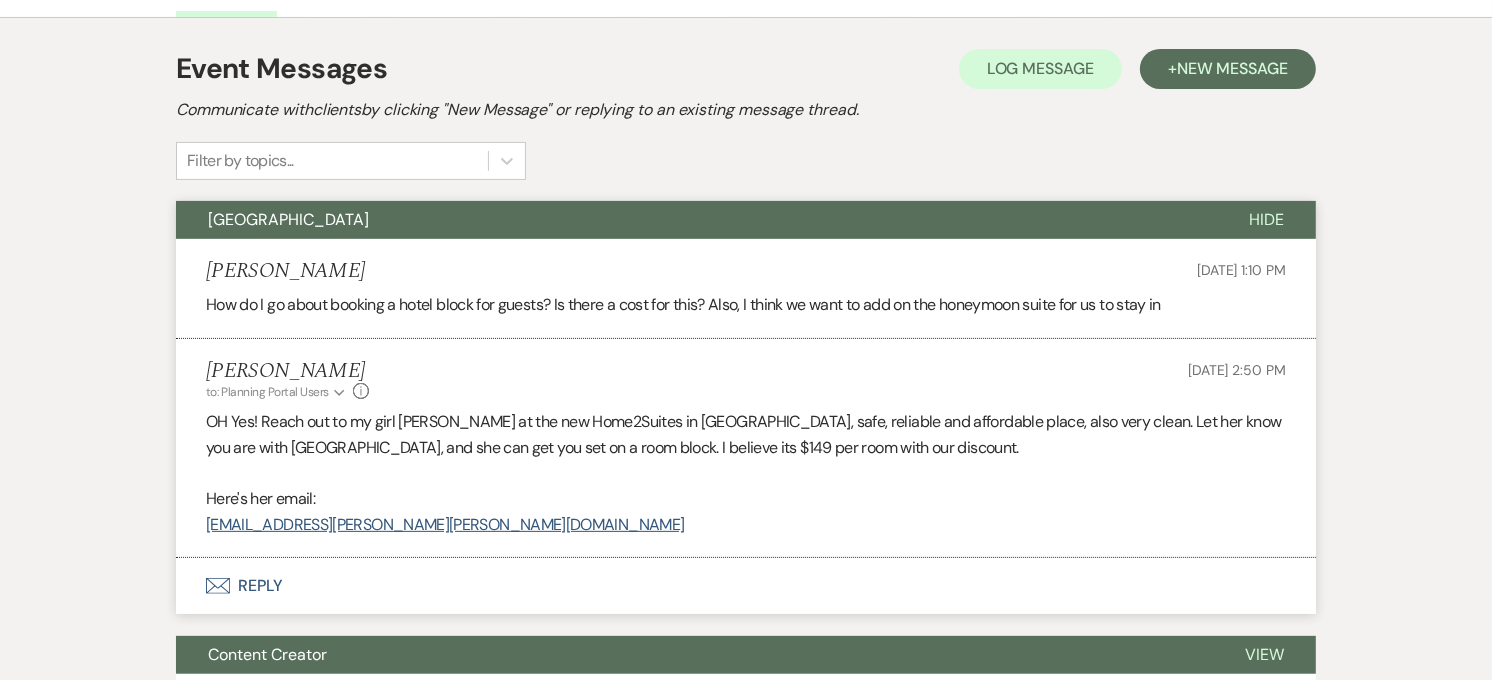 click on "[GEOGRAPHIC_DATA]" at bounding box center [696, 220] 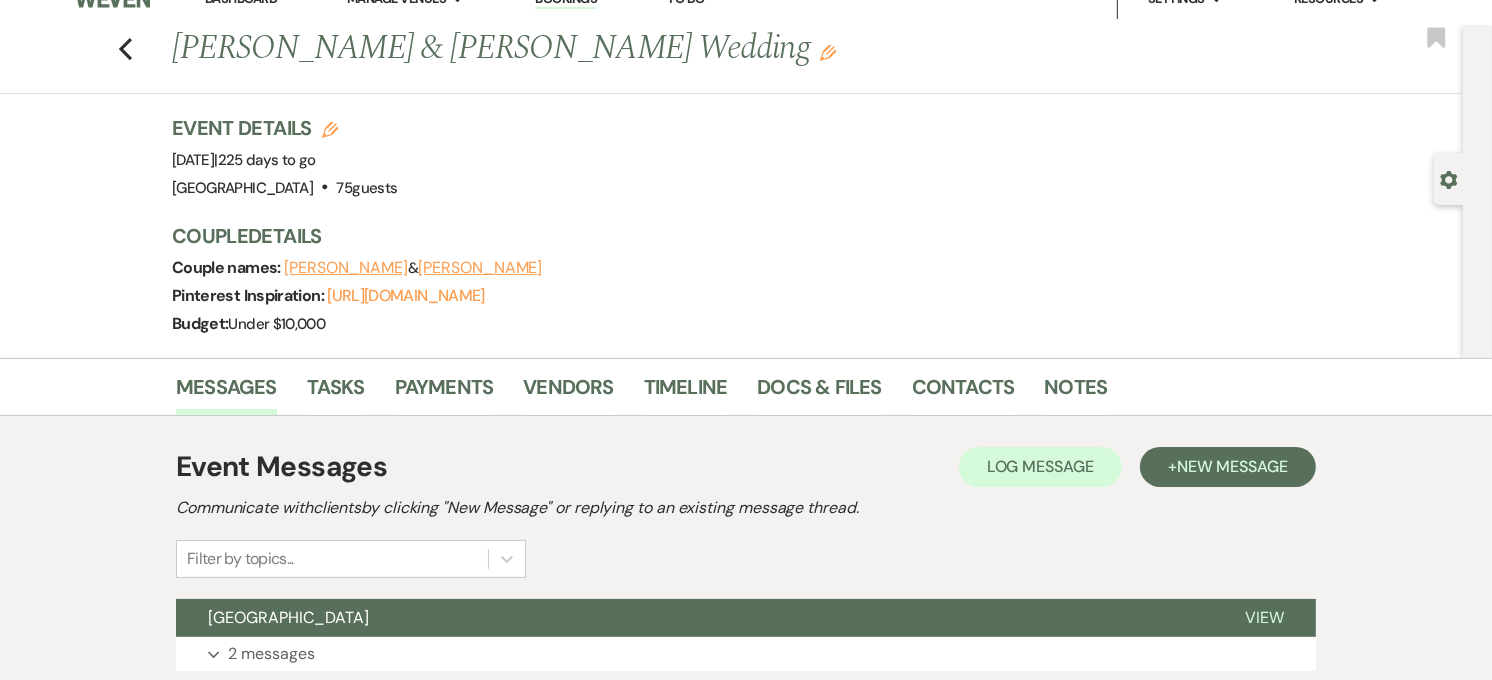scroll, scrollTop: 0, scrollLeft: 0, axis: both 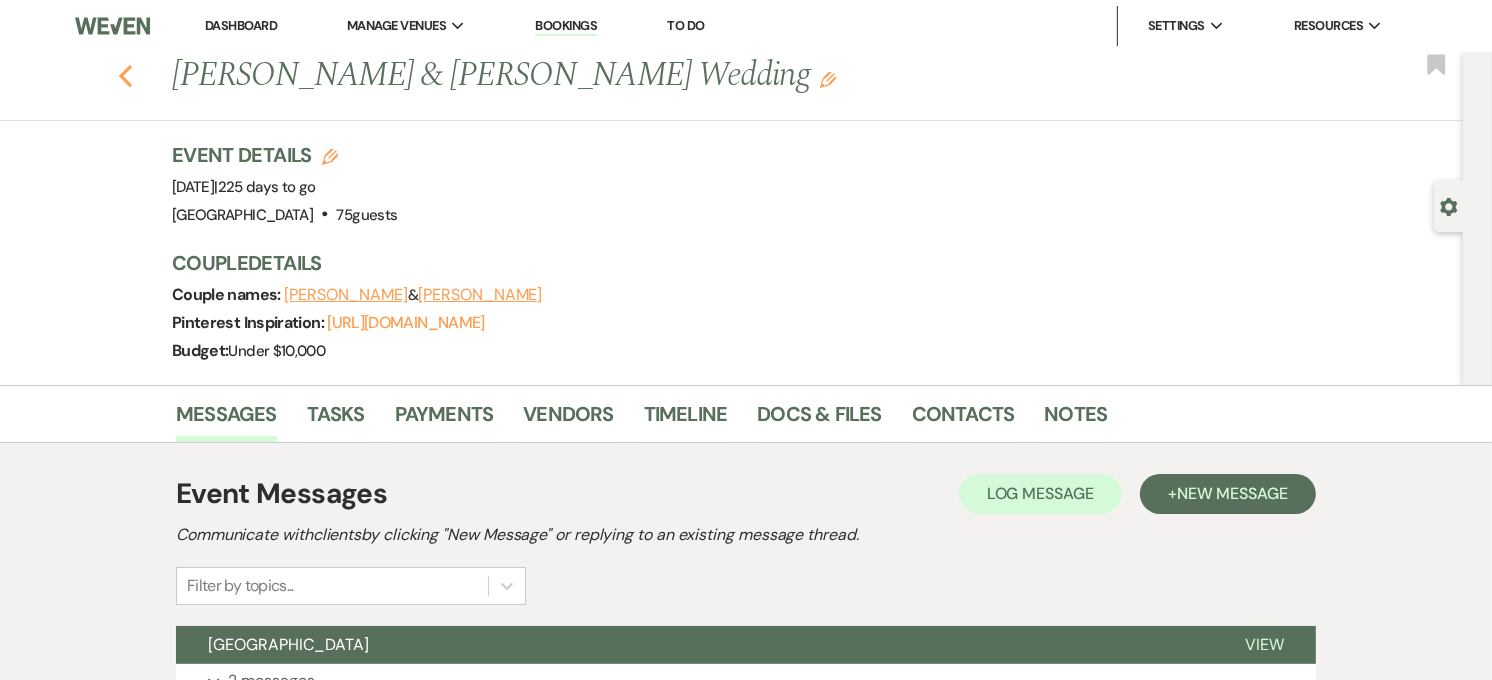 click on "Previous" 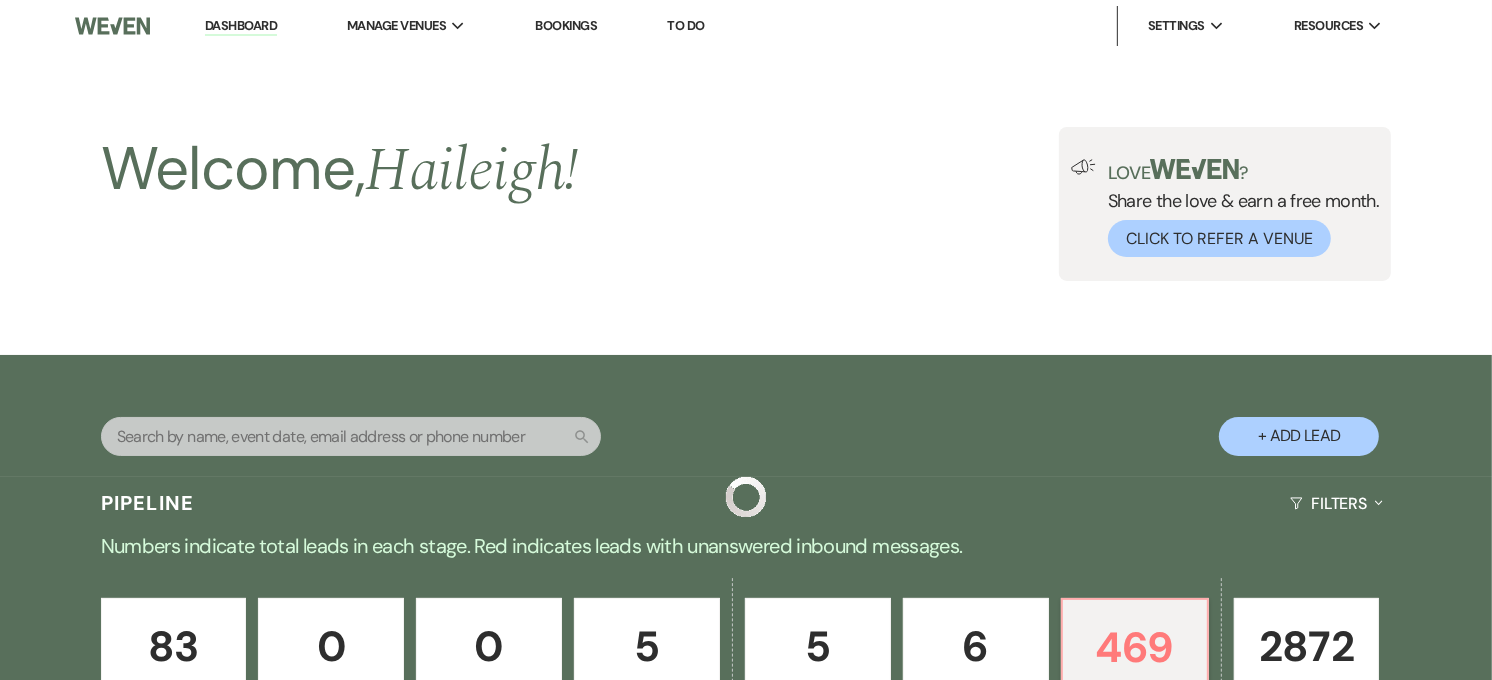 scroll, scrollTop: 812, scrollLeft: 0, axis: vertical 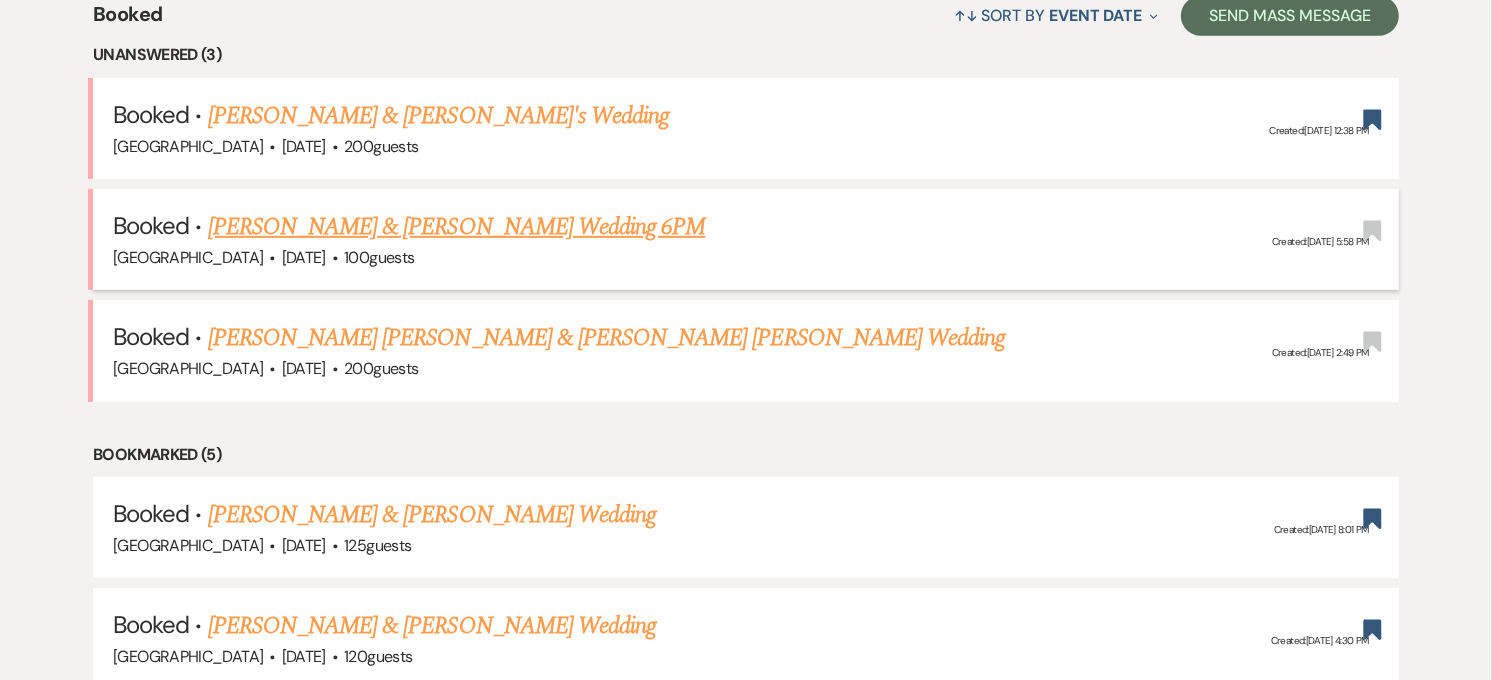 click on "[PERSON_NAME] & [PERSON_NAME] Wedding 6PM" at bounding box center [457, 227] 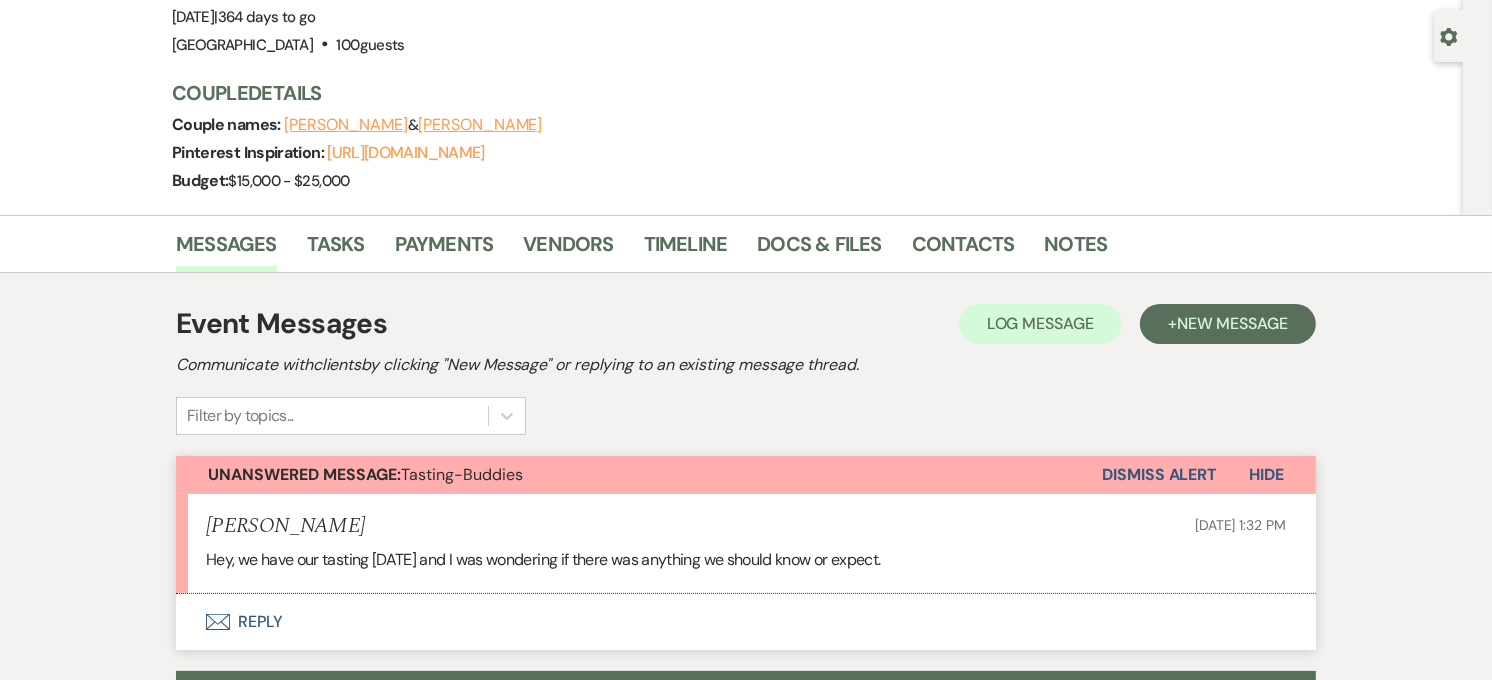 scroll, scrollTop: 444, scrollLeft: 0, axis: vertical 